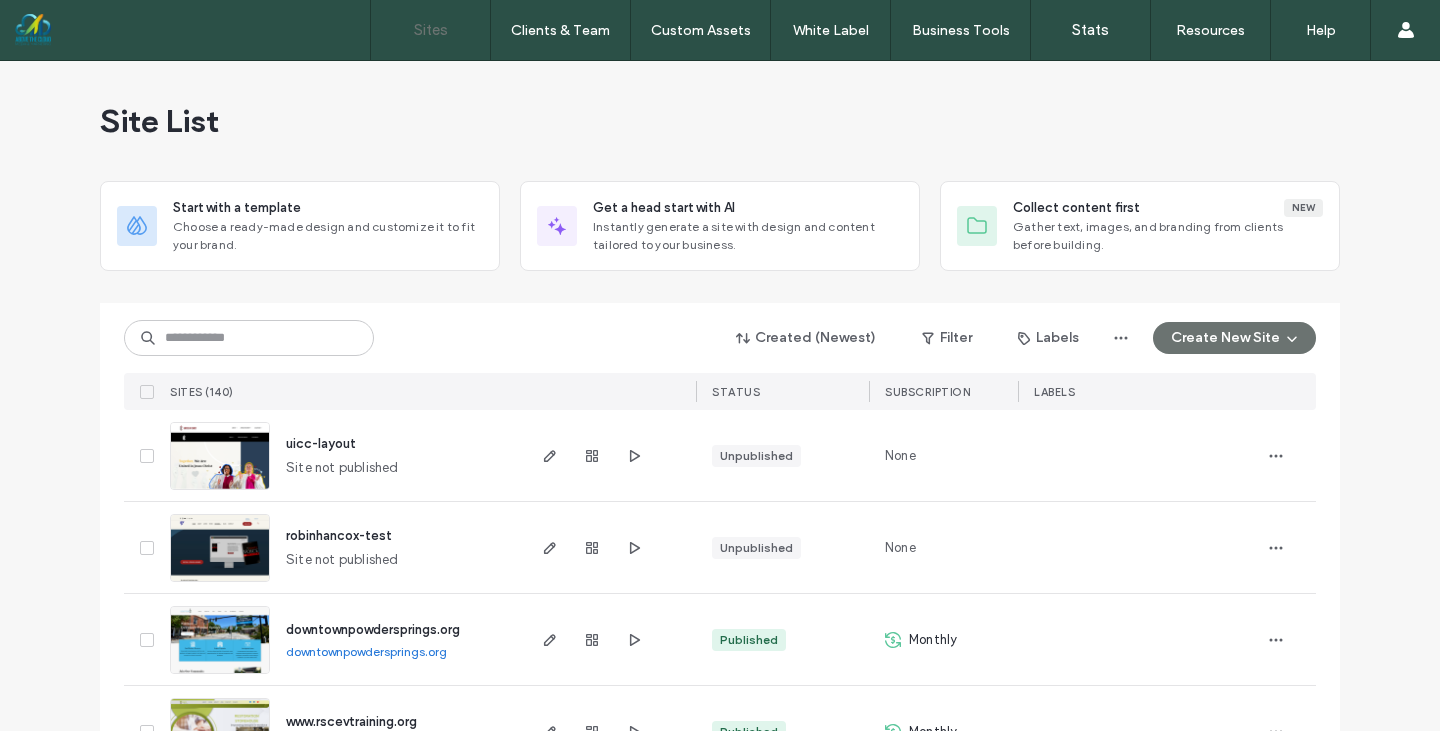 scroll, scrollTop: 0, scrollLeft: 0, axis: both 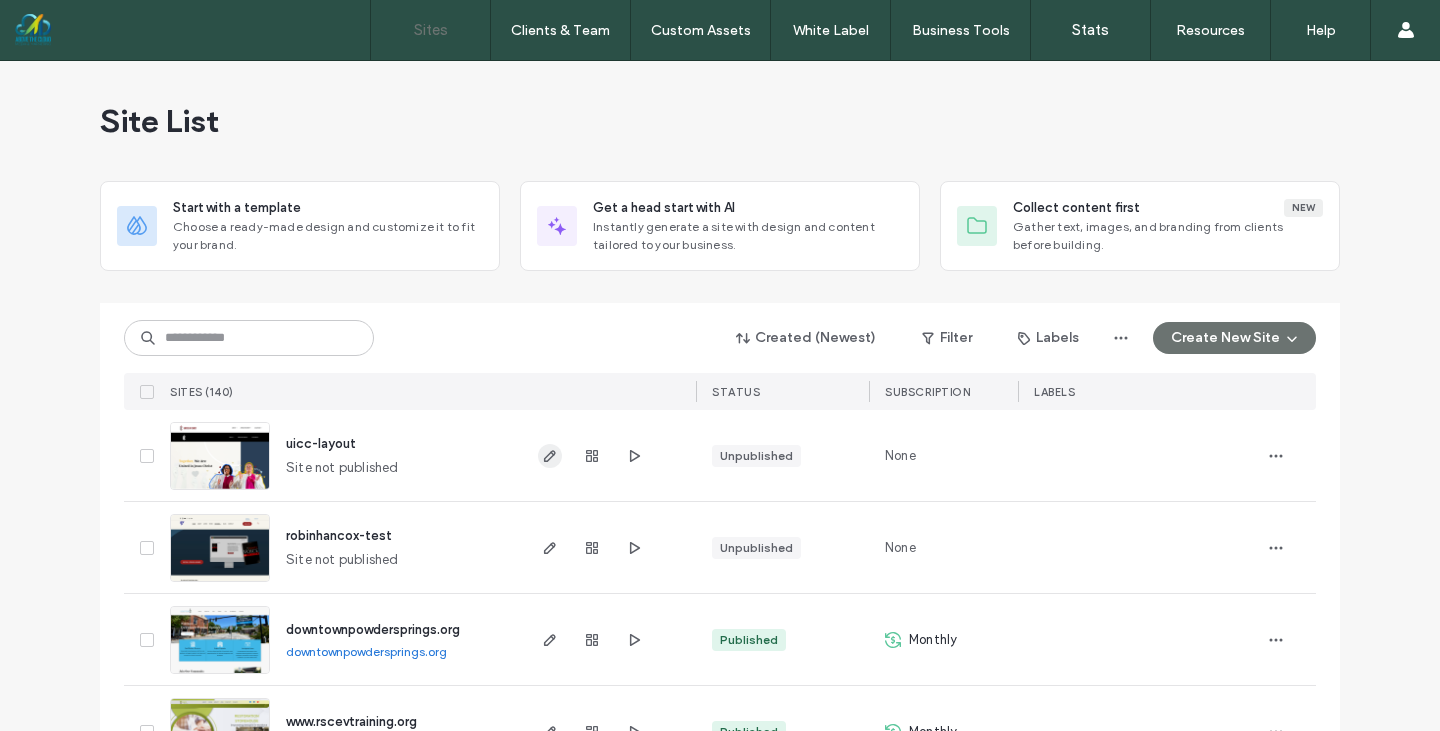 click at bounding box center [550, 456] 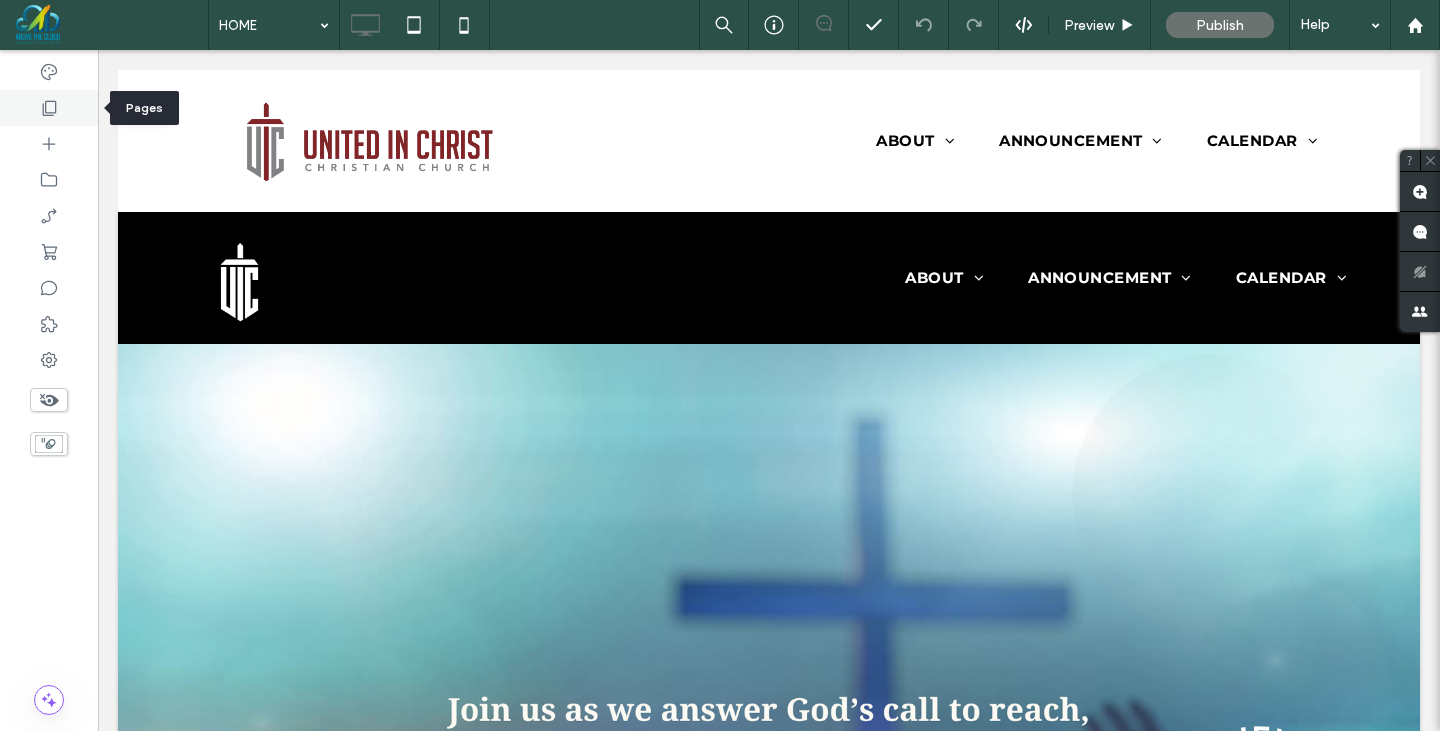 scroll, scrollTop: 0, scrollLeft: 0, axis: both 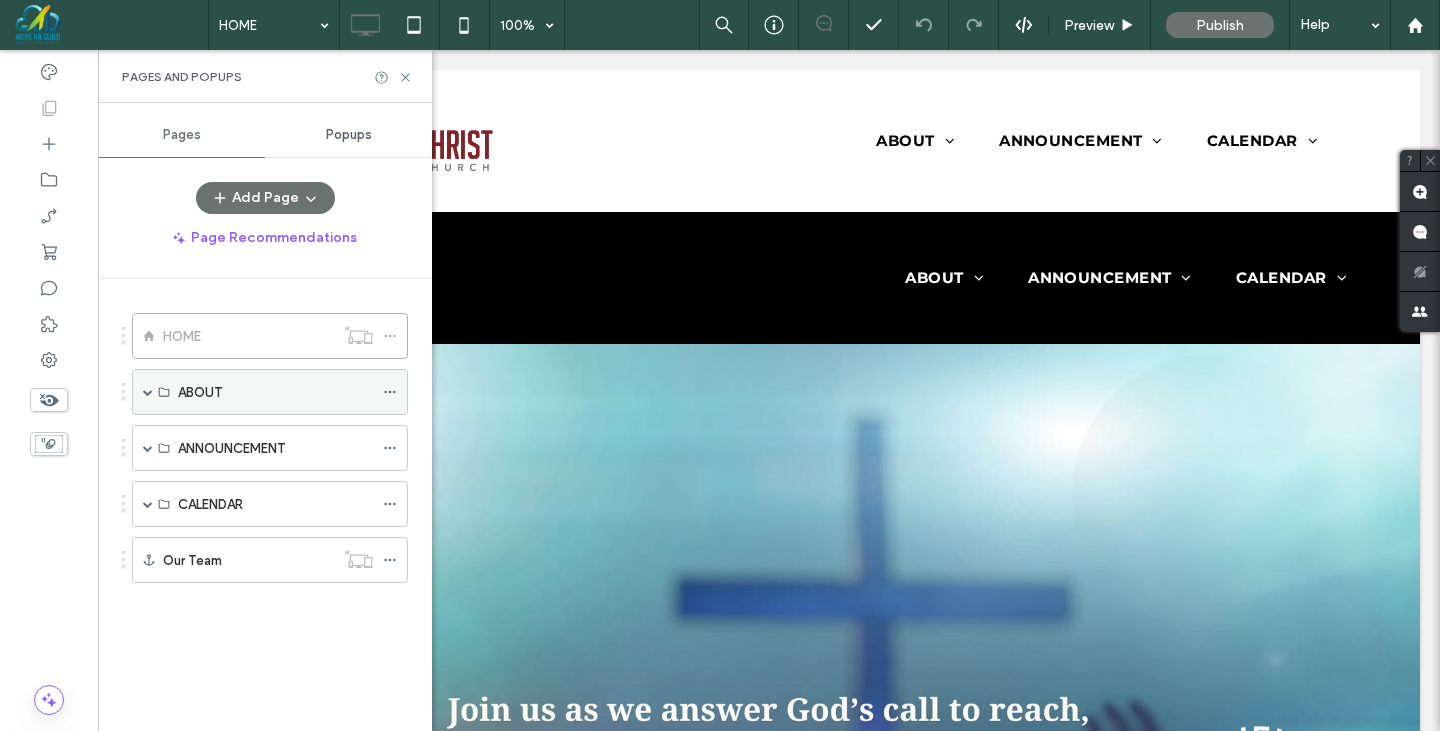 click on "ABOUT" at bounding box center [275, 392] 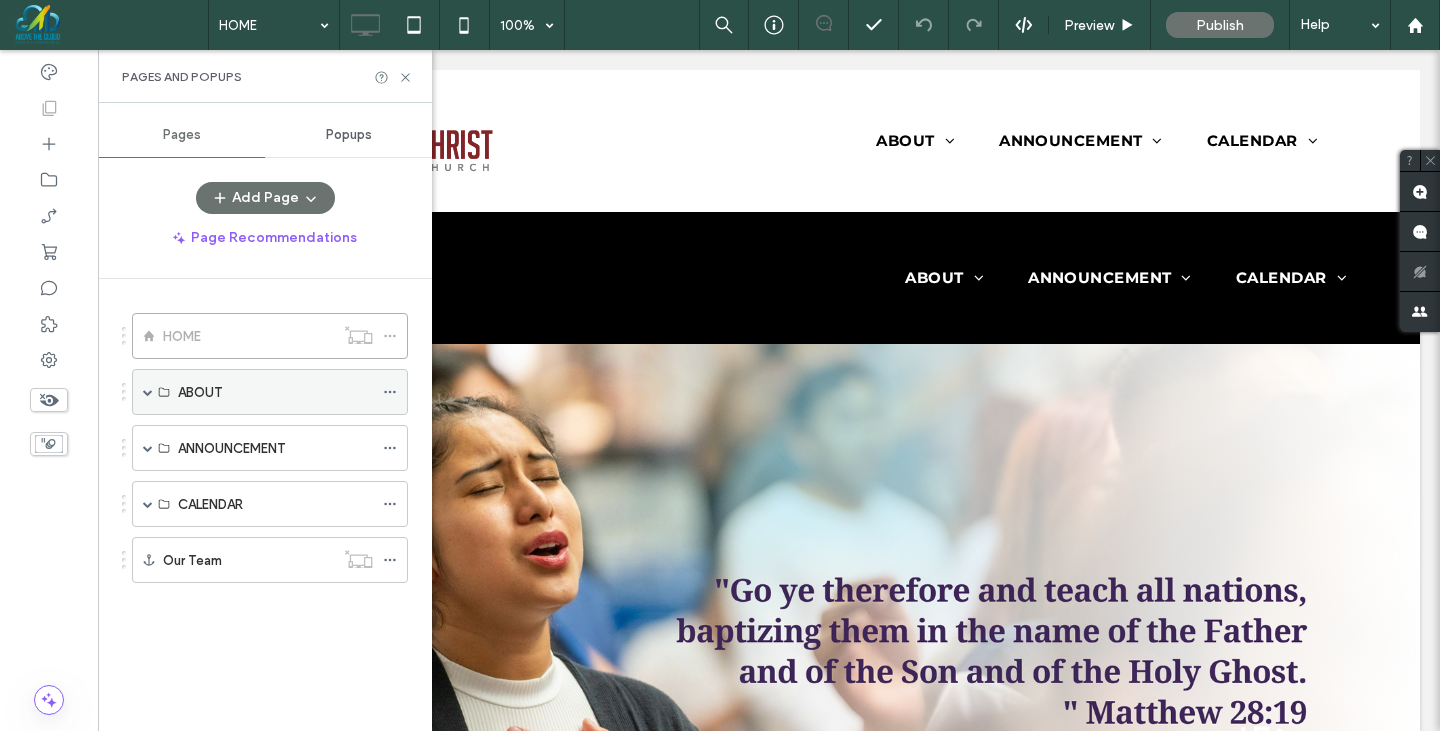 click on "ABOUT" at bounding box center [275, 392] 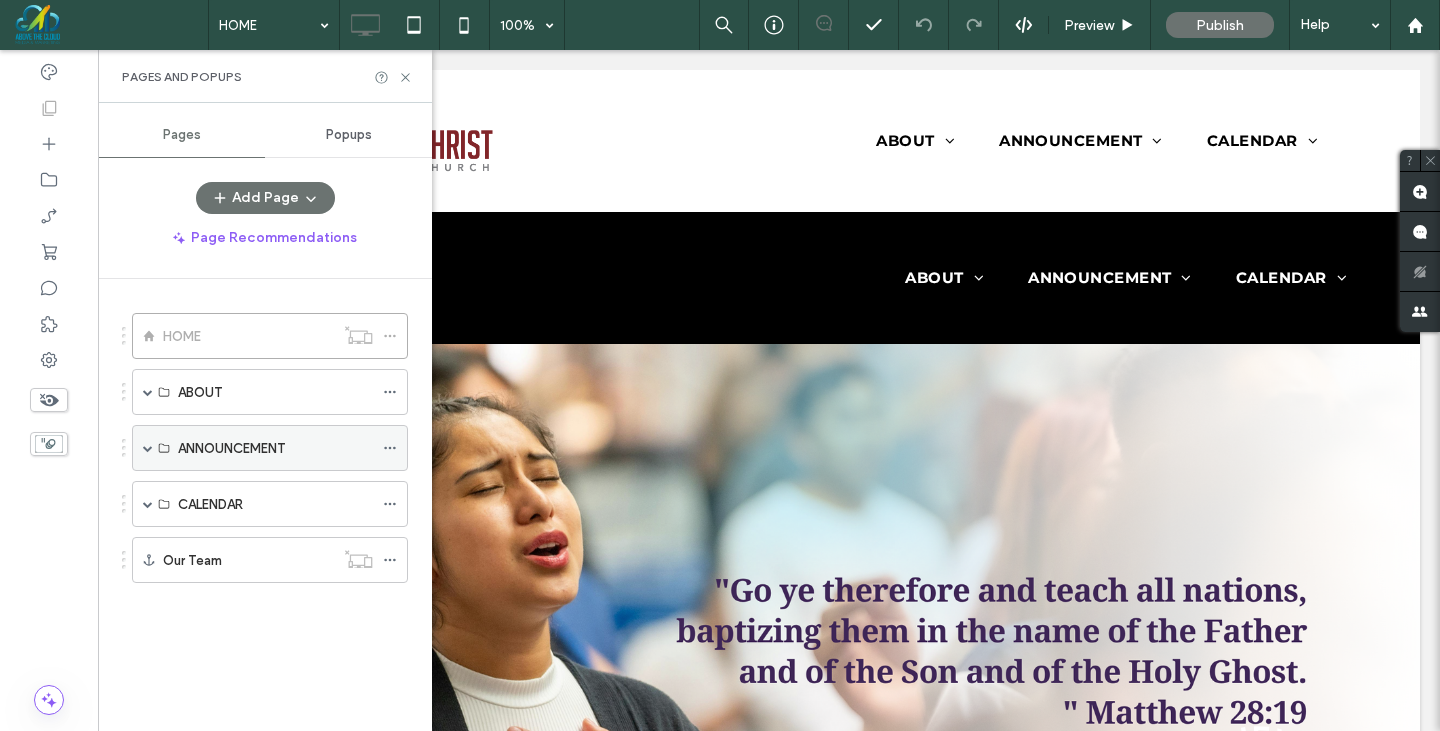 click on "ANNOUNCEMENT" at bounding box center (275, 448) 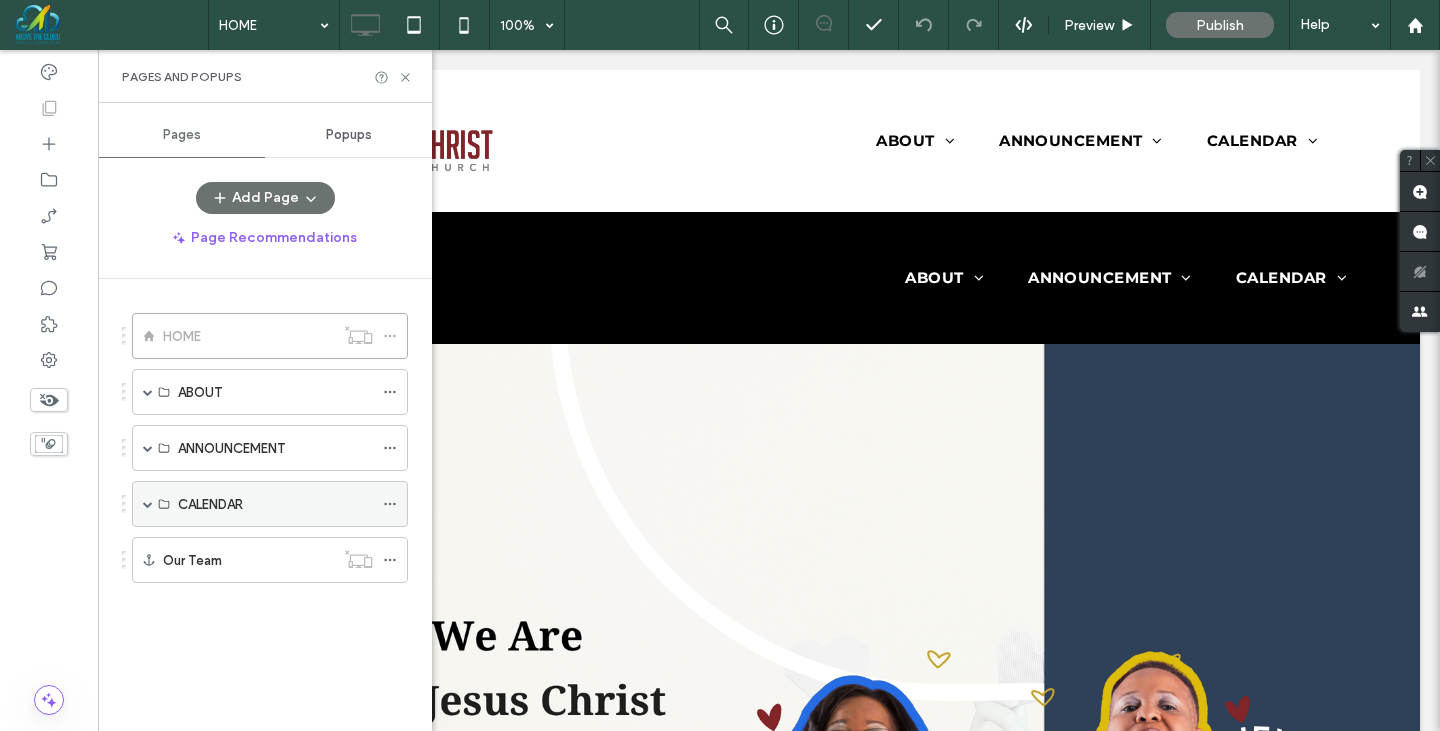 click on "CALENDAR" at bounding box center [275, 504] 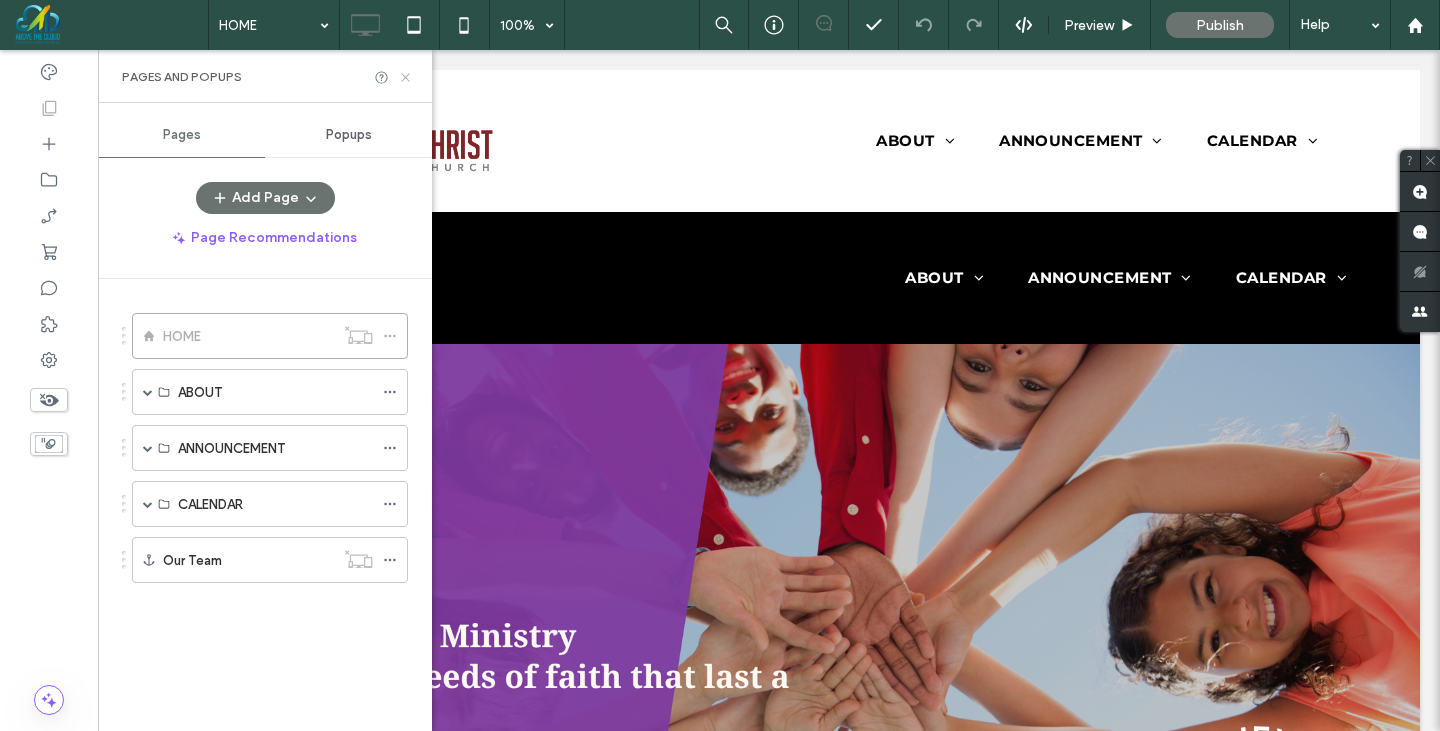 click 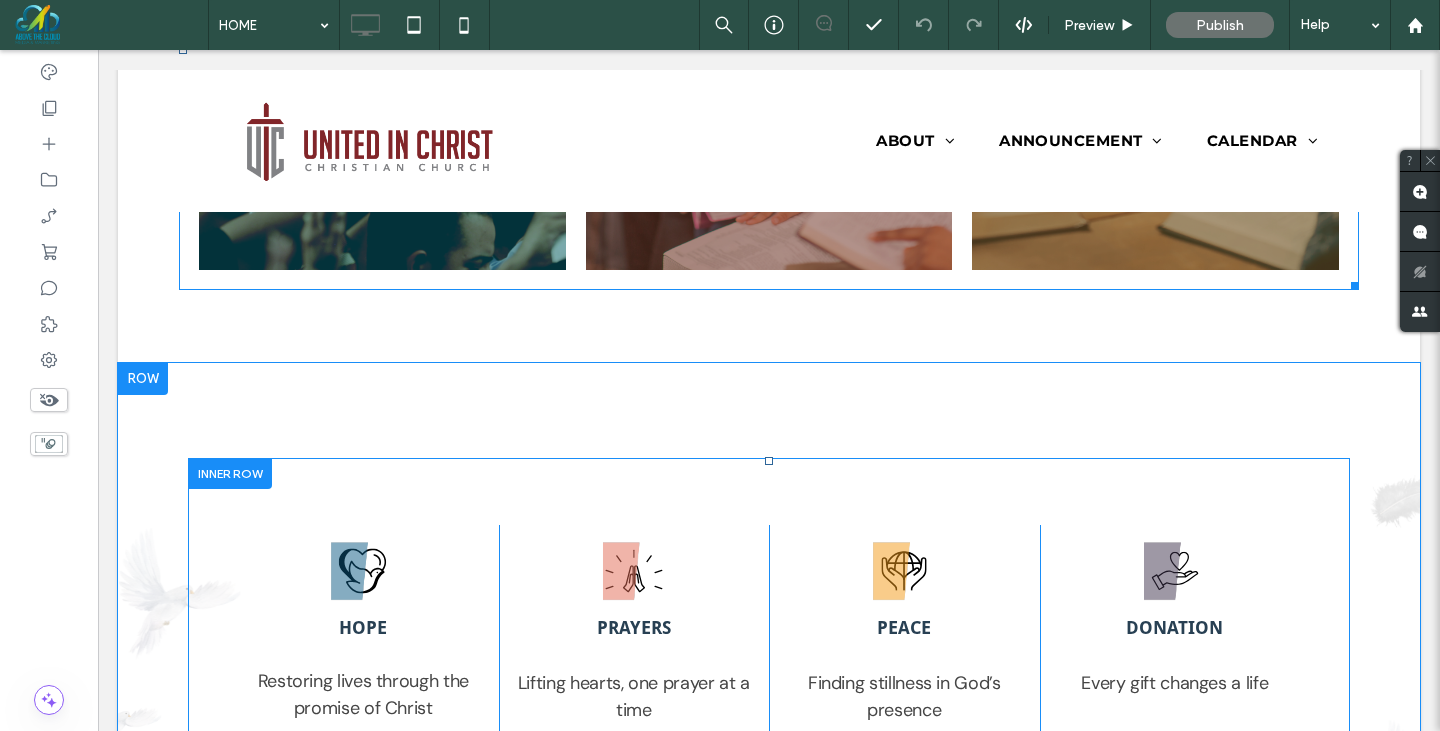 scroll, scrollTop: 2091, scrollLeft: 0, axis: vertical 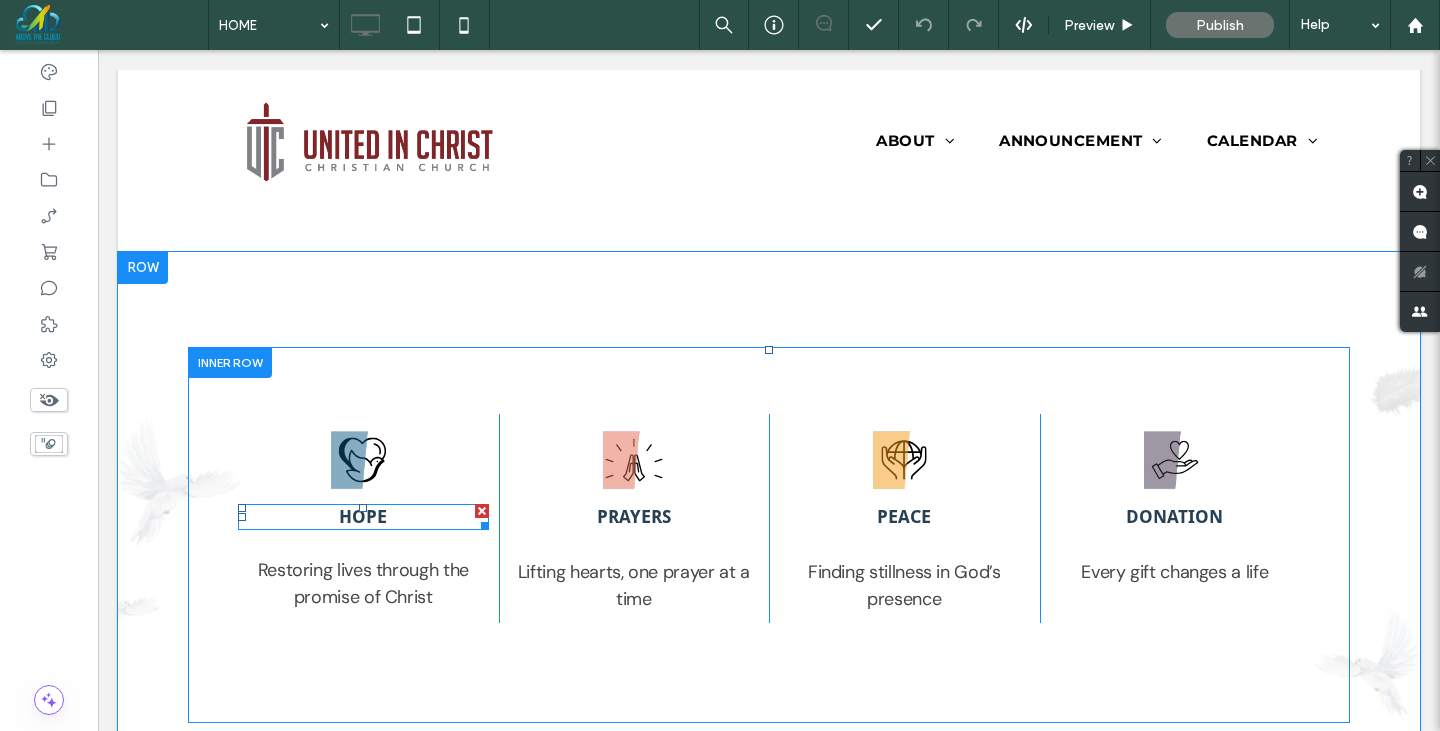 click on "HOPe" at bounding box center [363, 516] 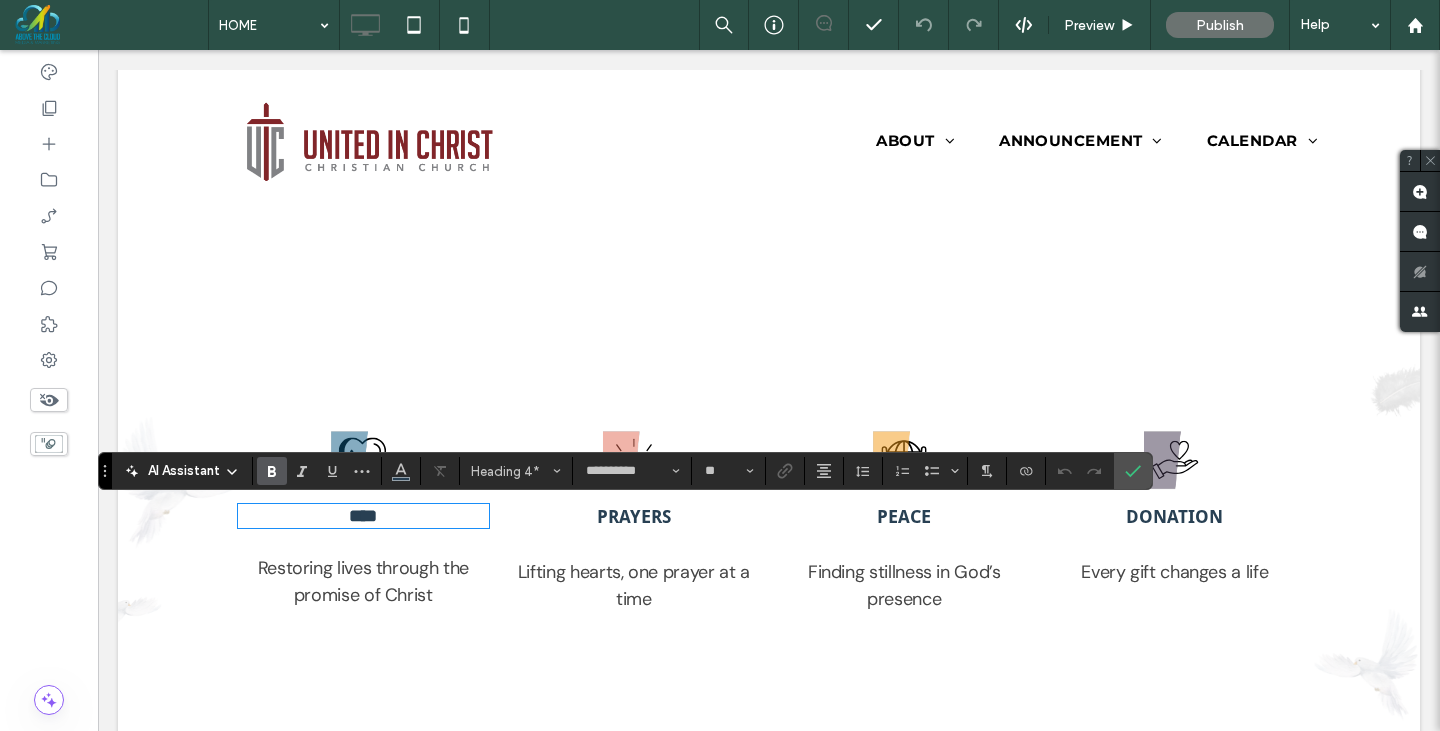 click on "****" at bounding box center (363, 516) 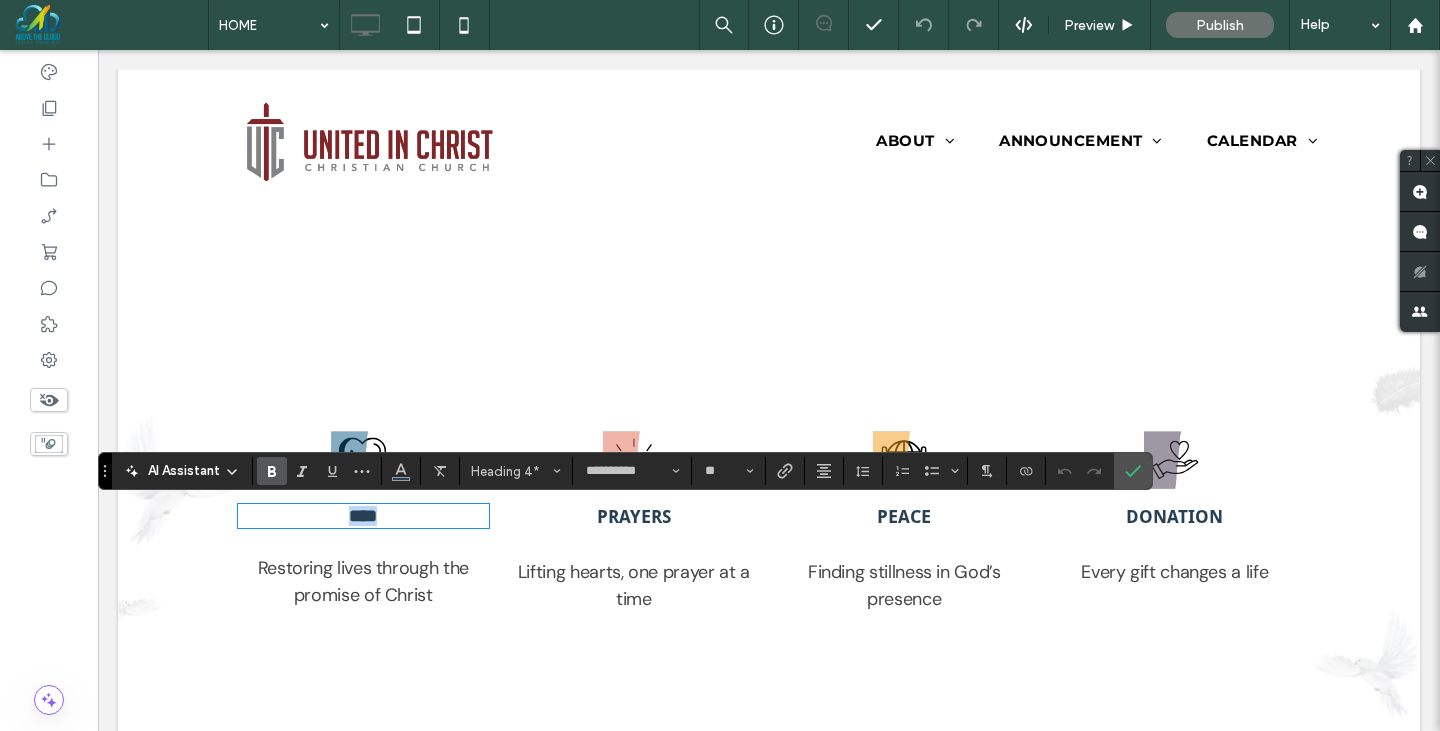 click on "****" at bounding box center (363, 516) 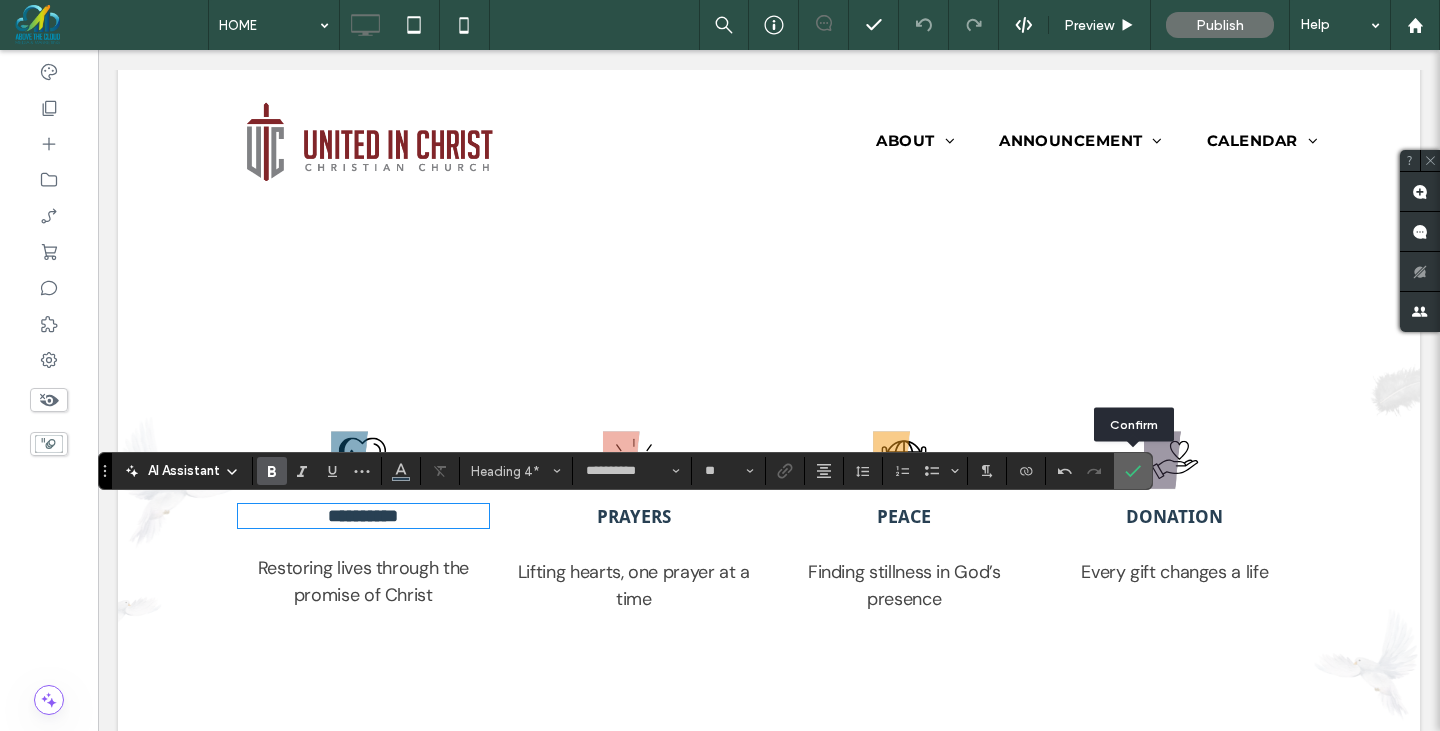 click at bounding box center [1133, 471] 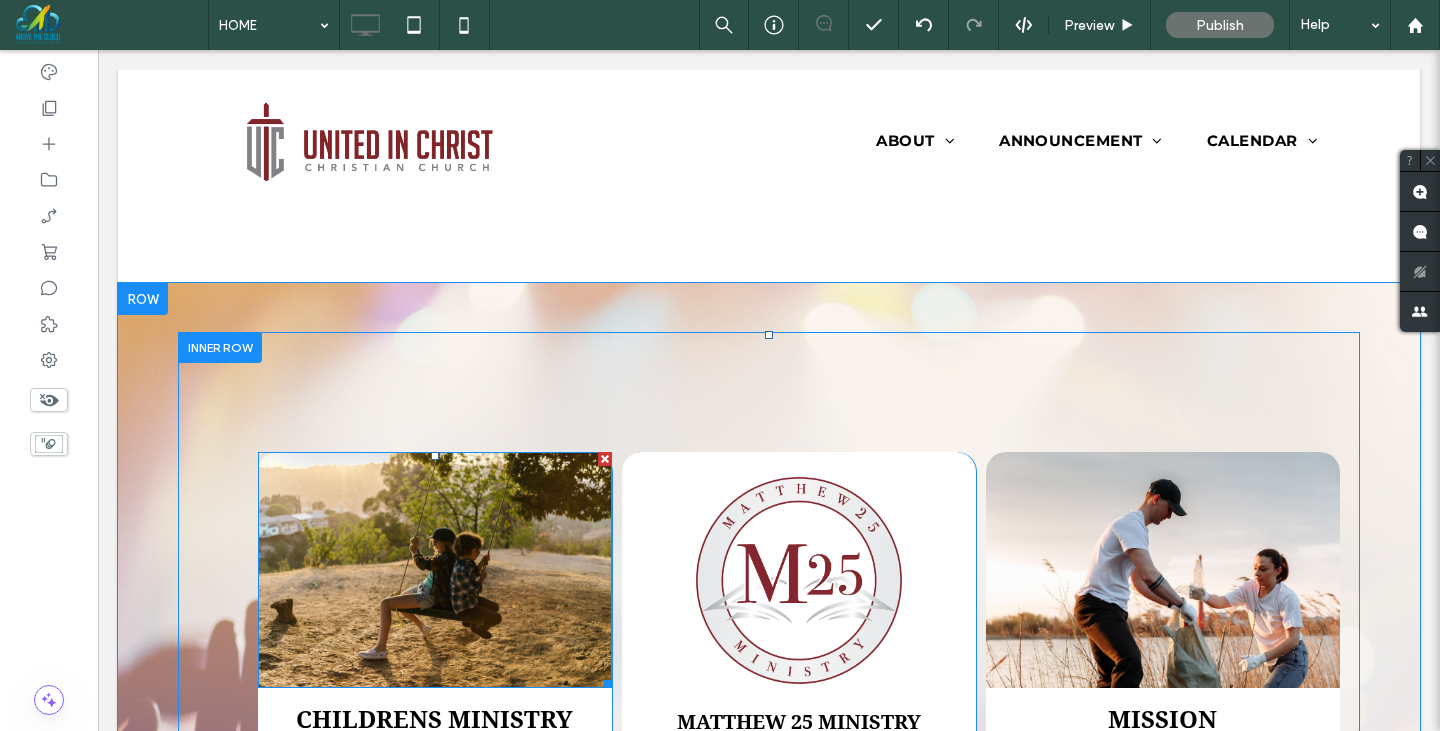 scroll, scrollTop: 3781, scrollLeft: 0, axis: vertical 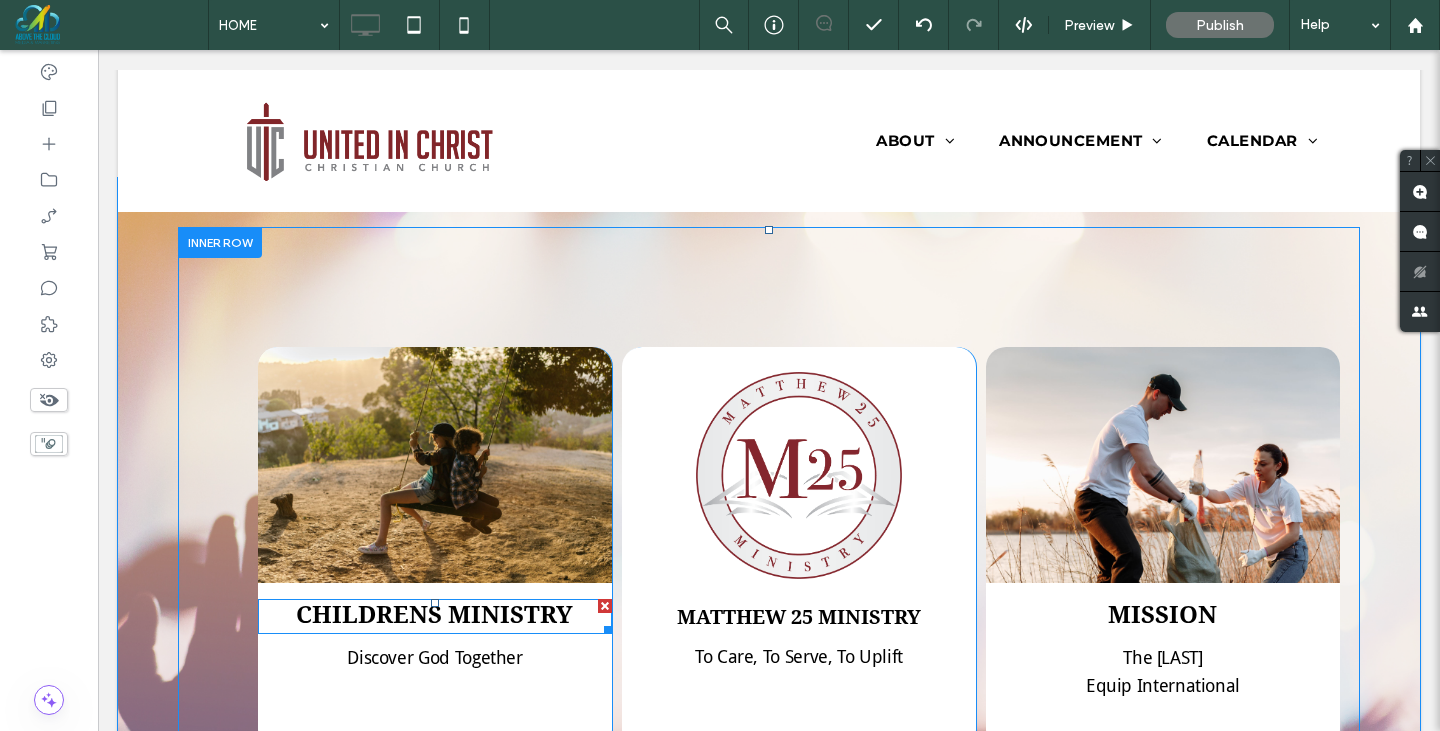 click on "Childrens ministry" at bounding box center [434, 615] 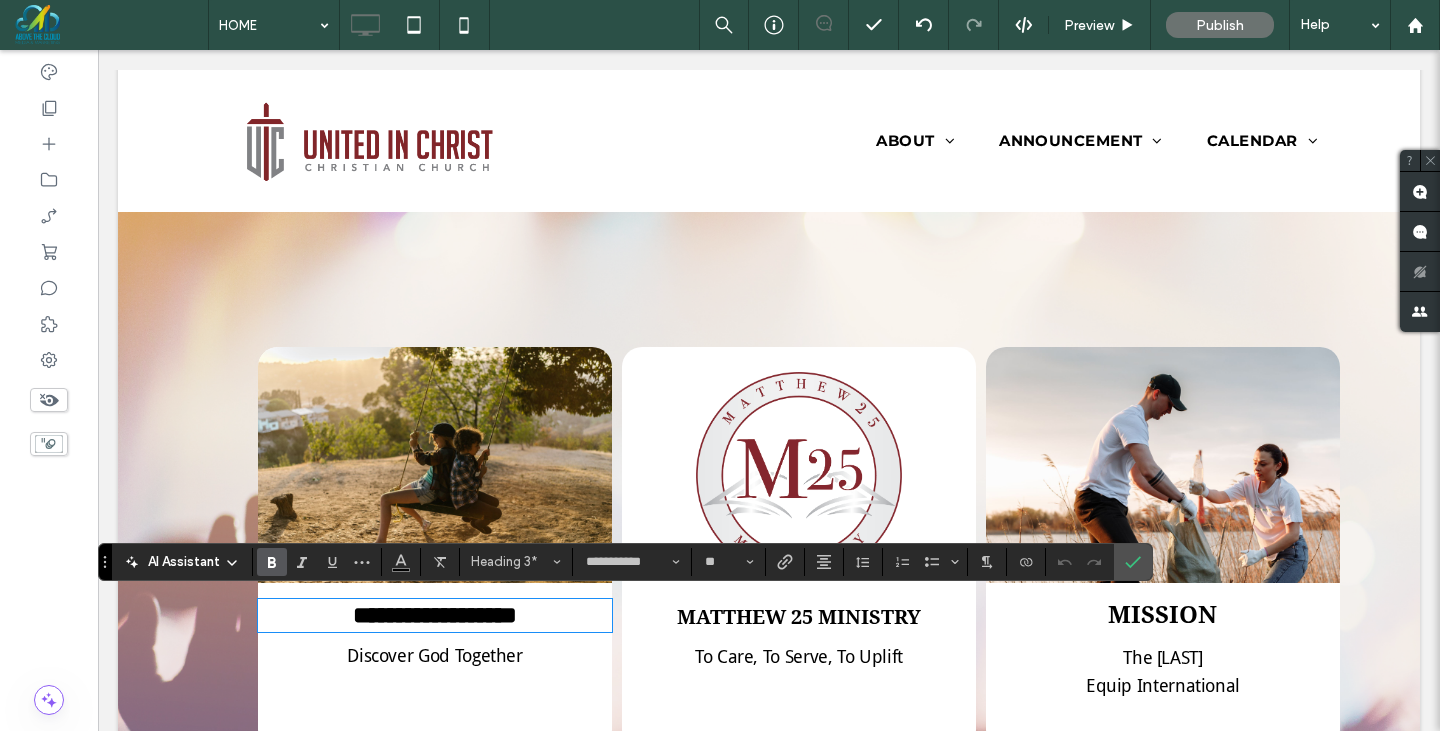 type 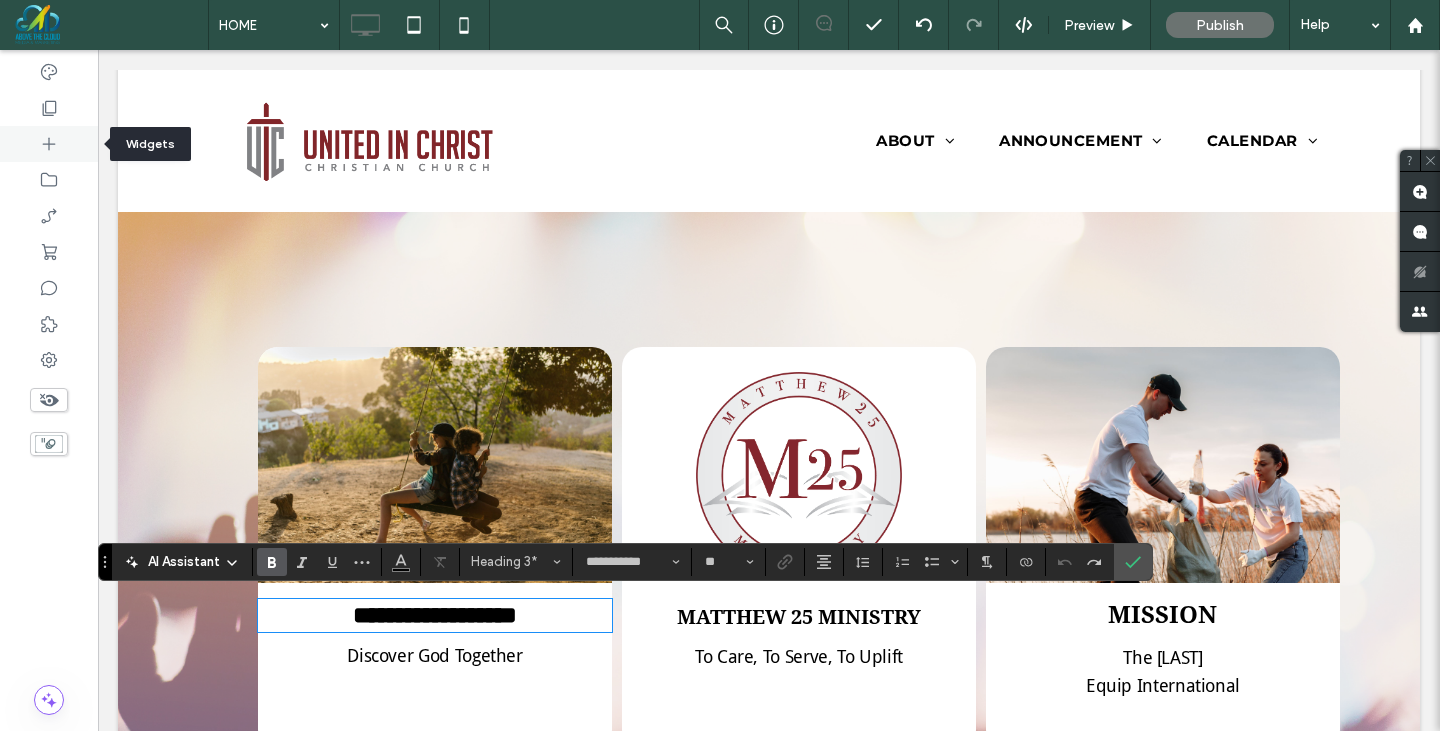 click 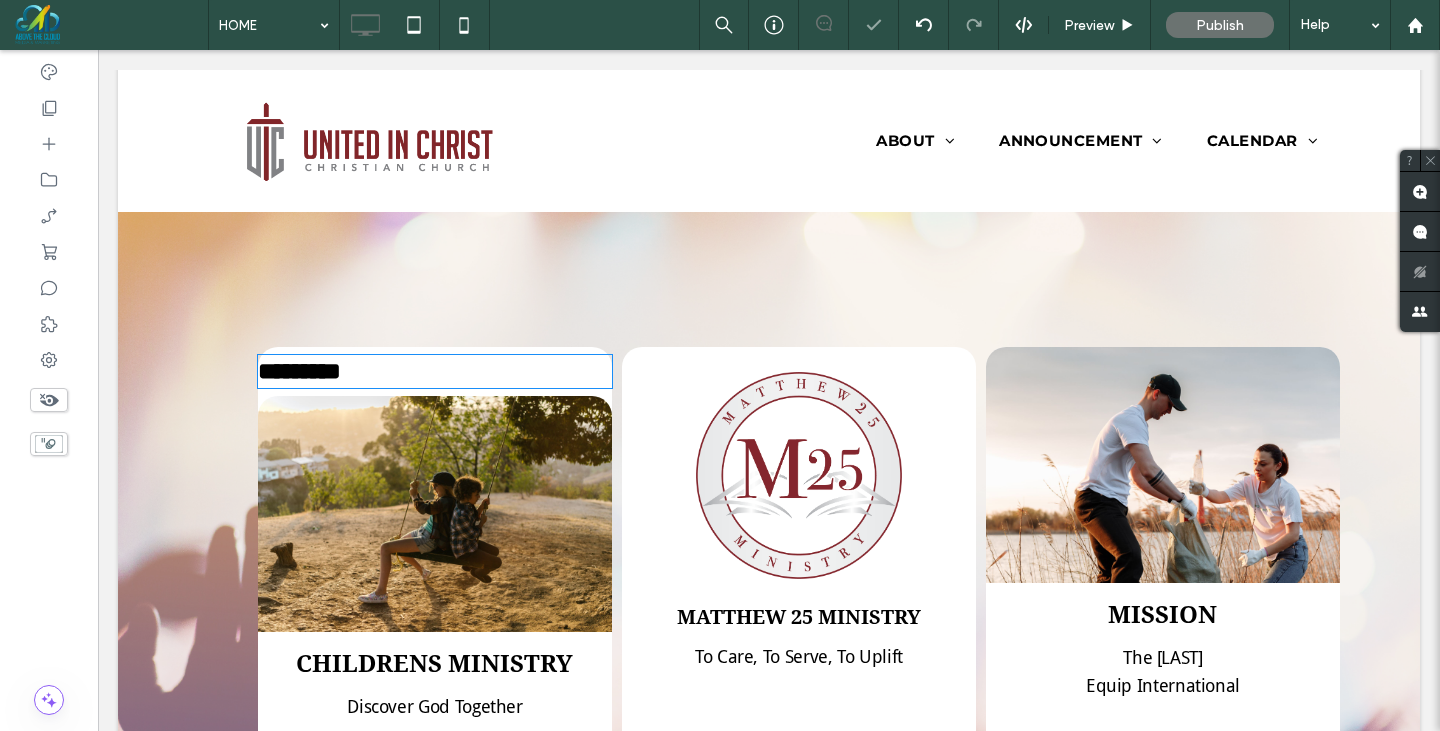 type on "*********" 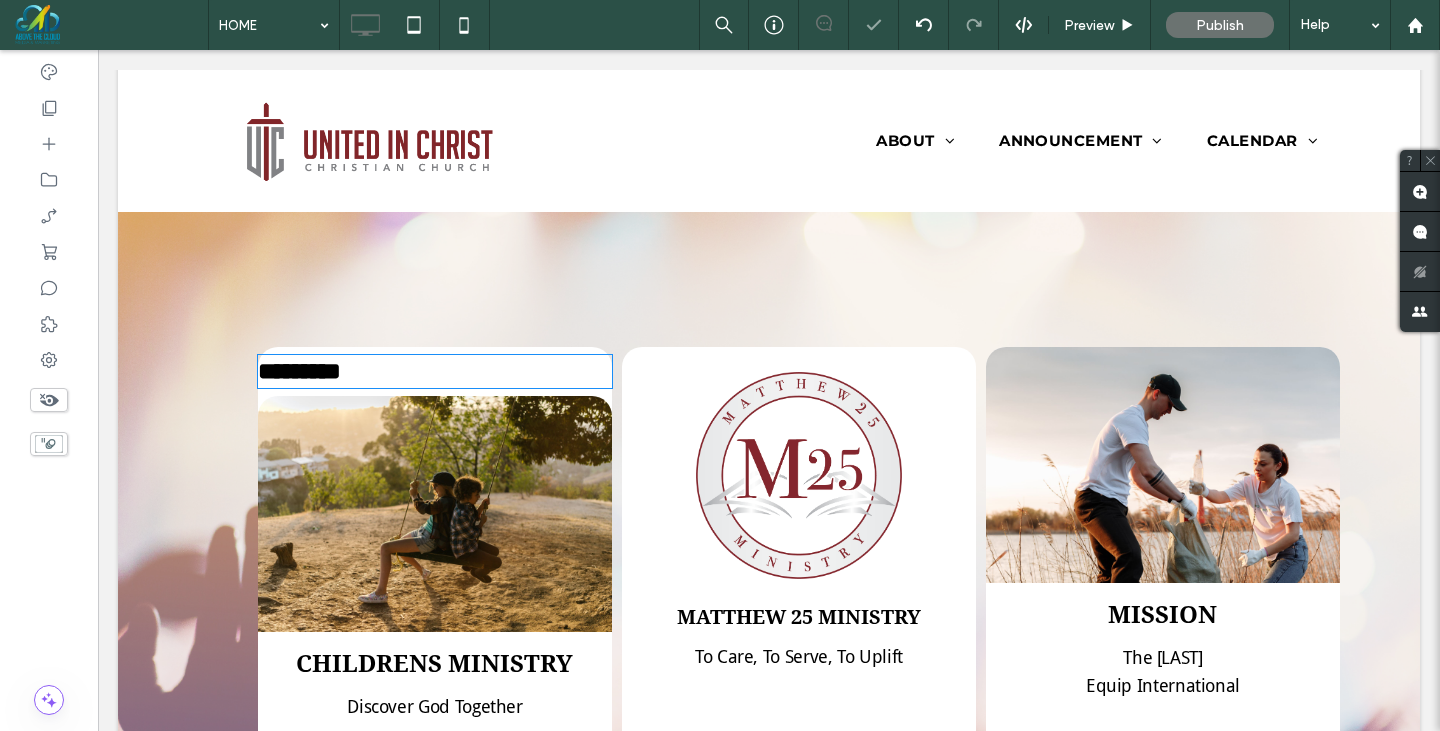 type on "**" 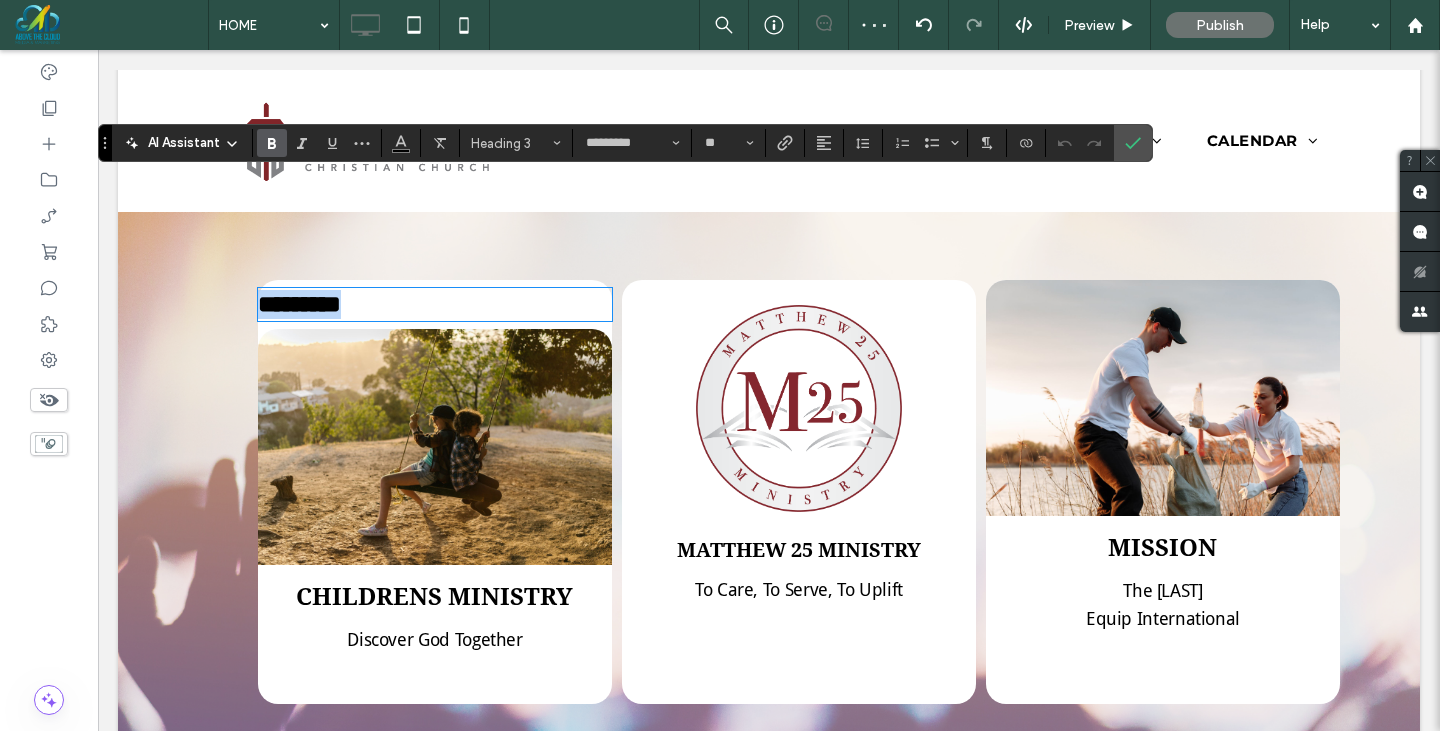 scroll, scrollTop: 3737, scrollLeft: 0, axis: vertical 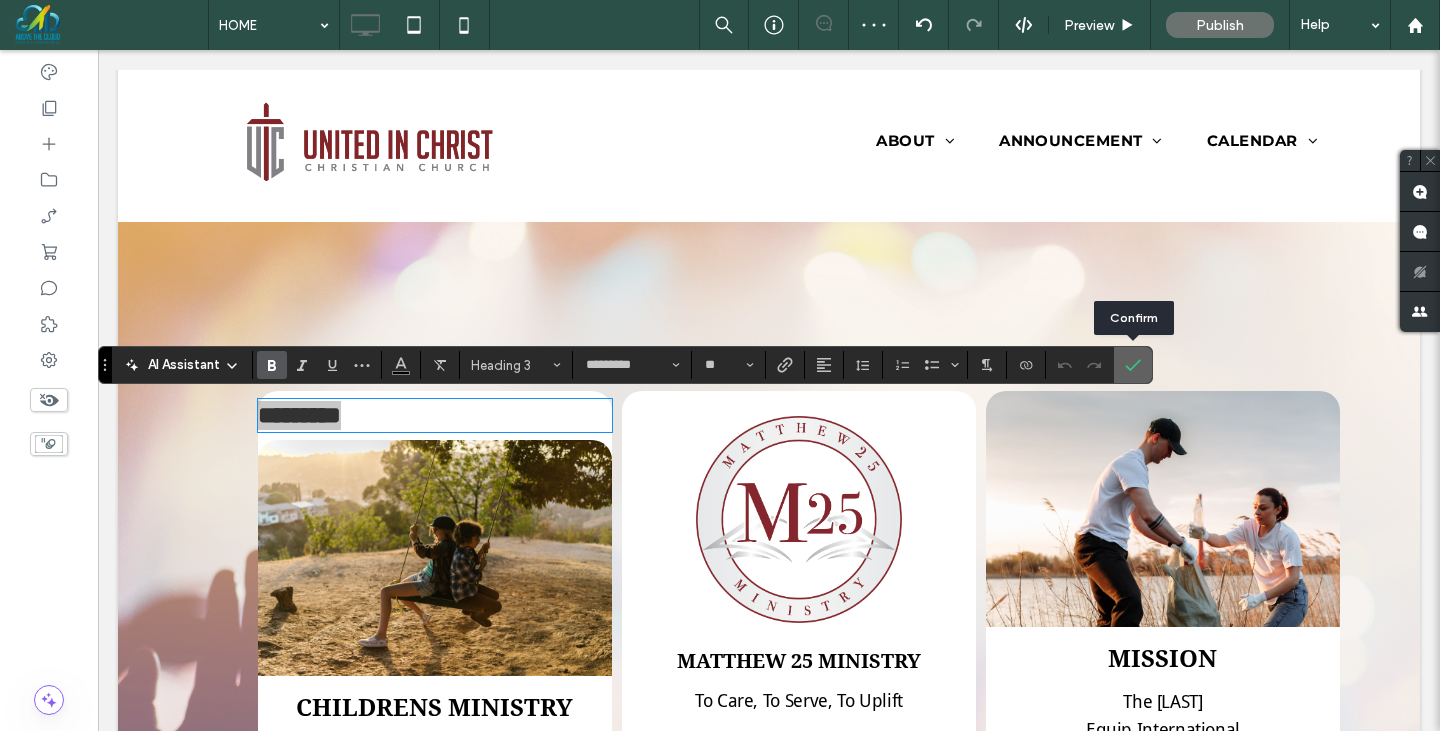 click 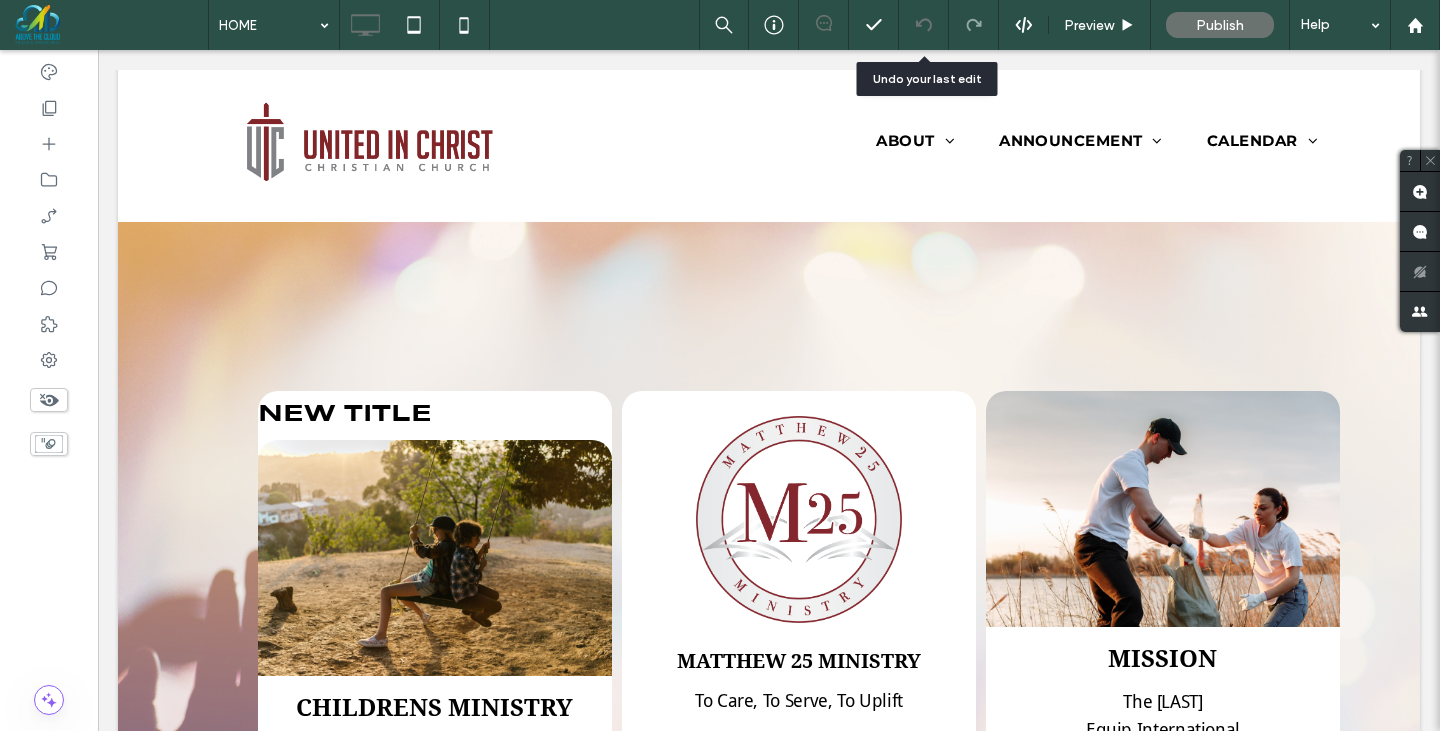 click 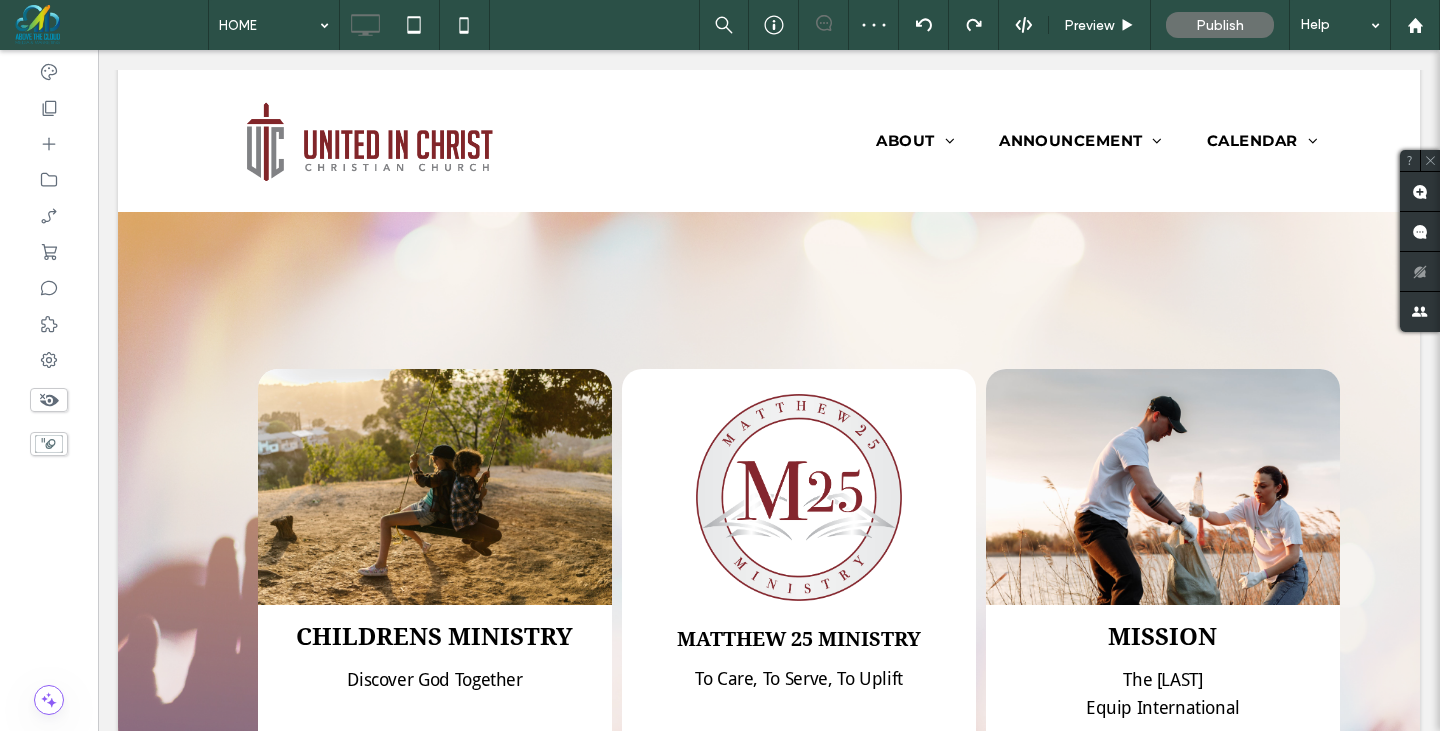 scroll, scrollTop: 3654, scrollLeft: 0, axis: vertical 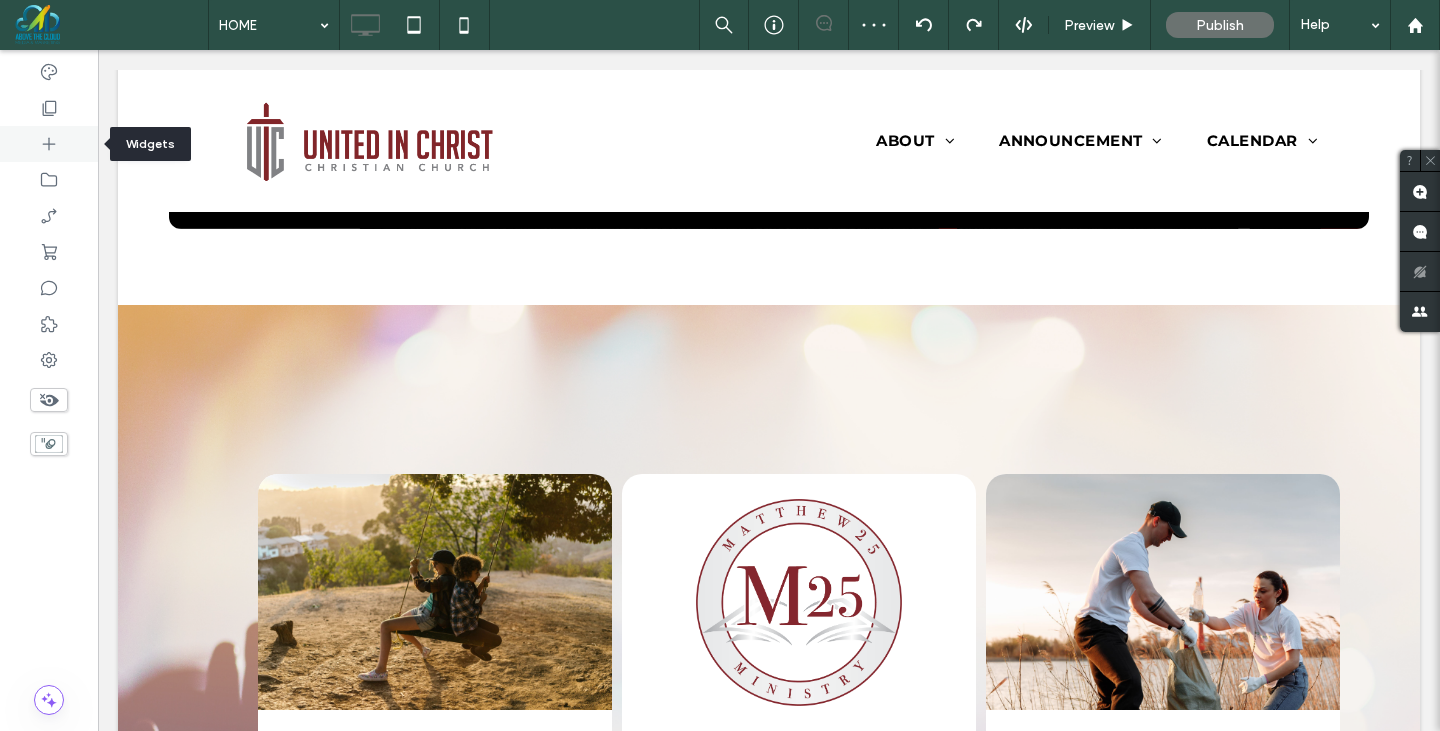 click 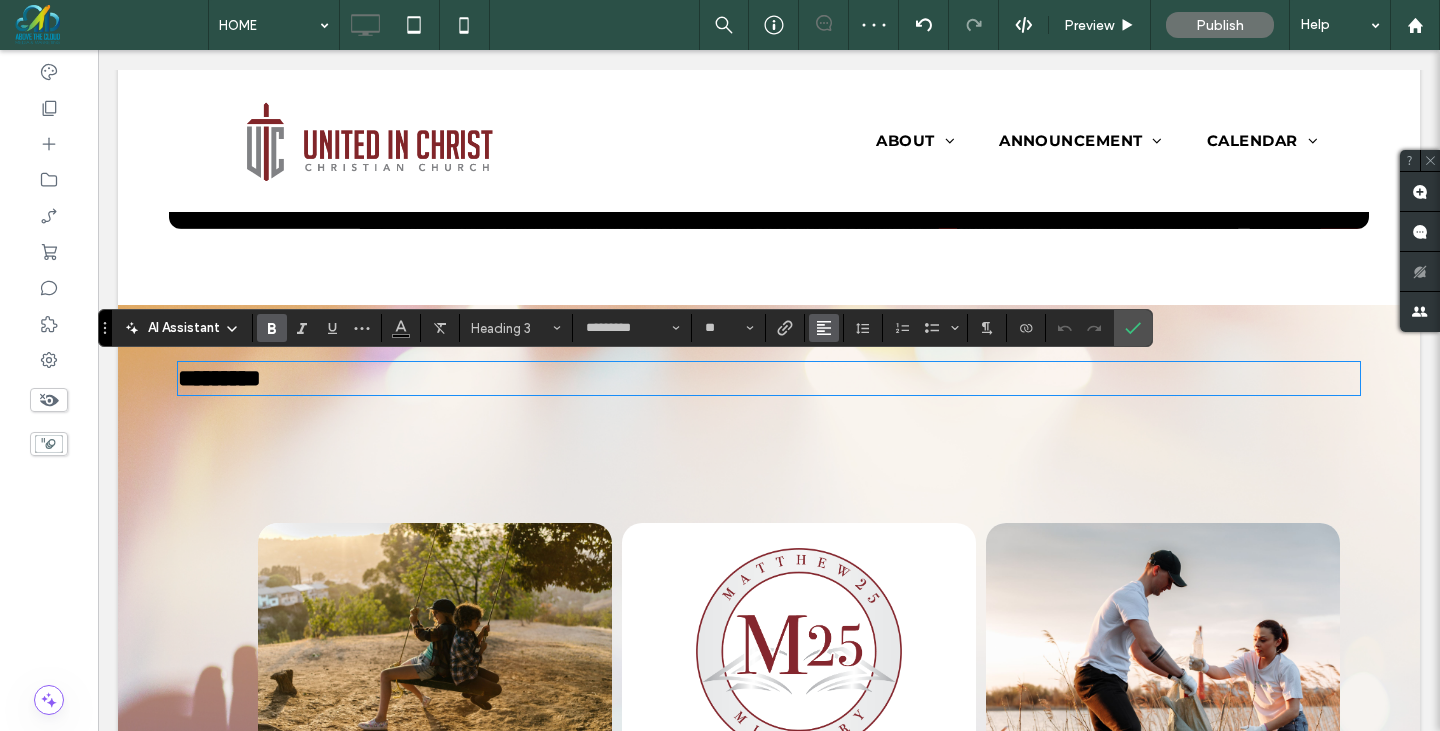 click 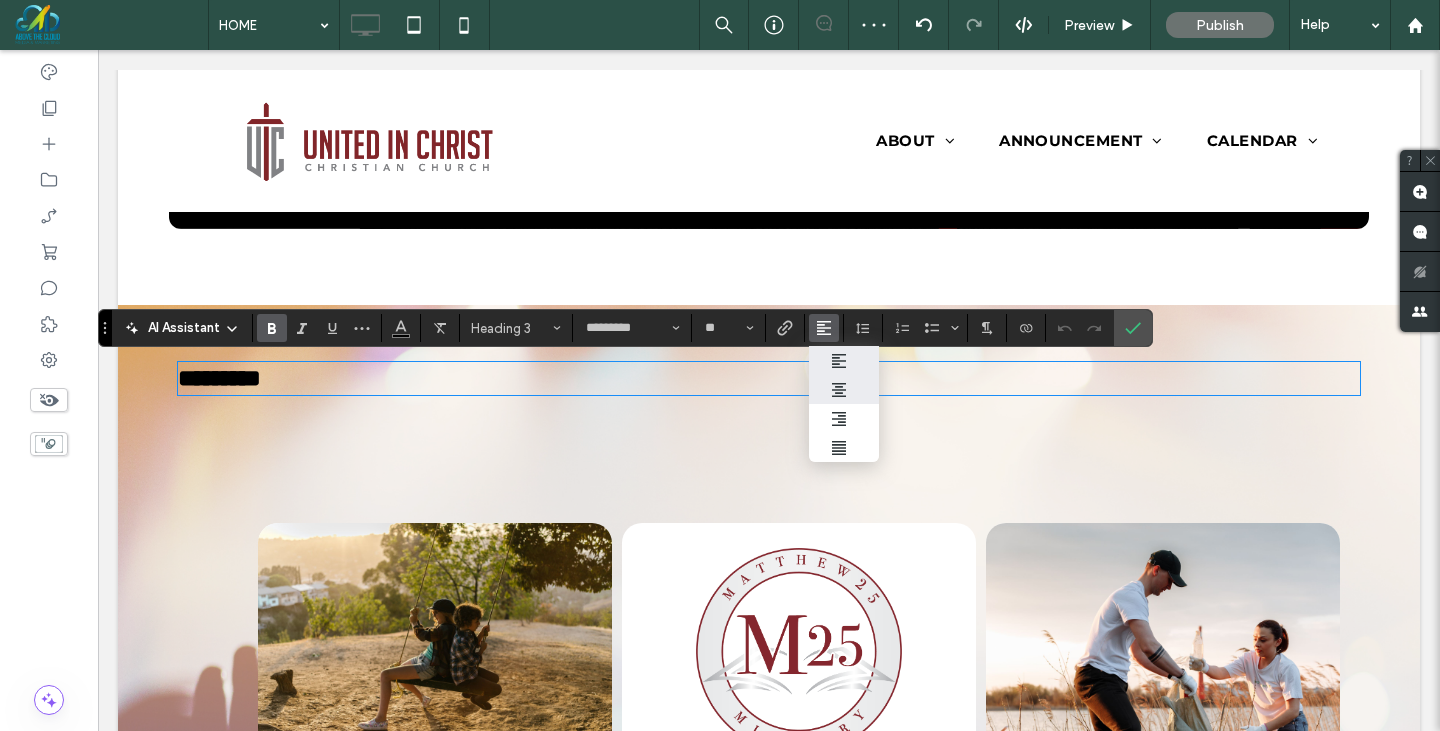 click at bounding box center [844, 390] 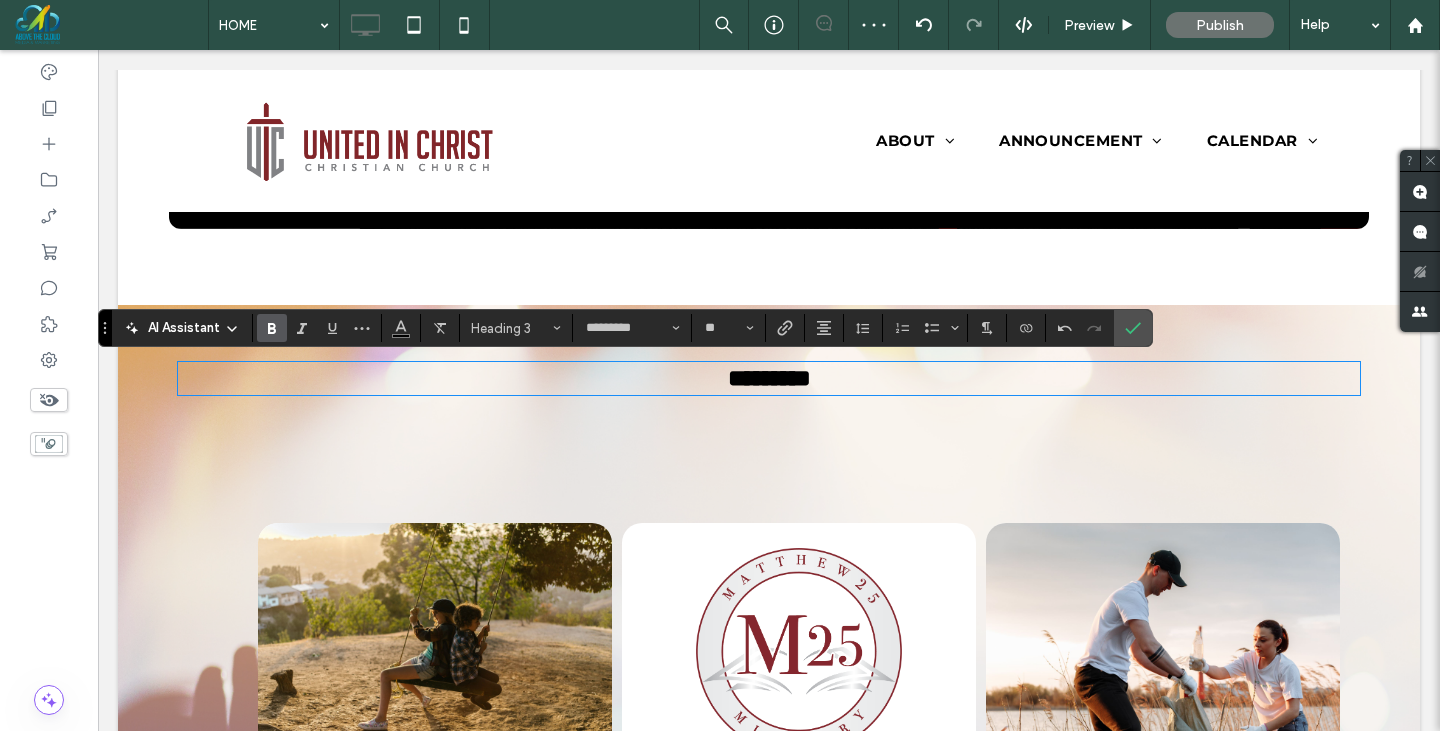 type 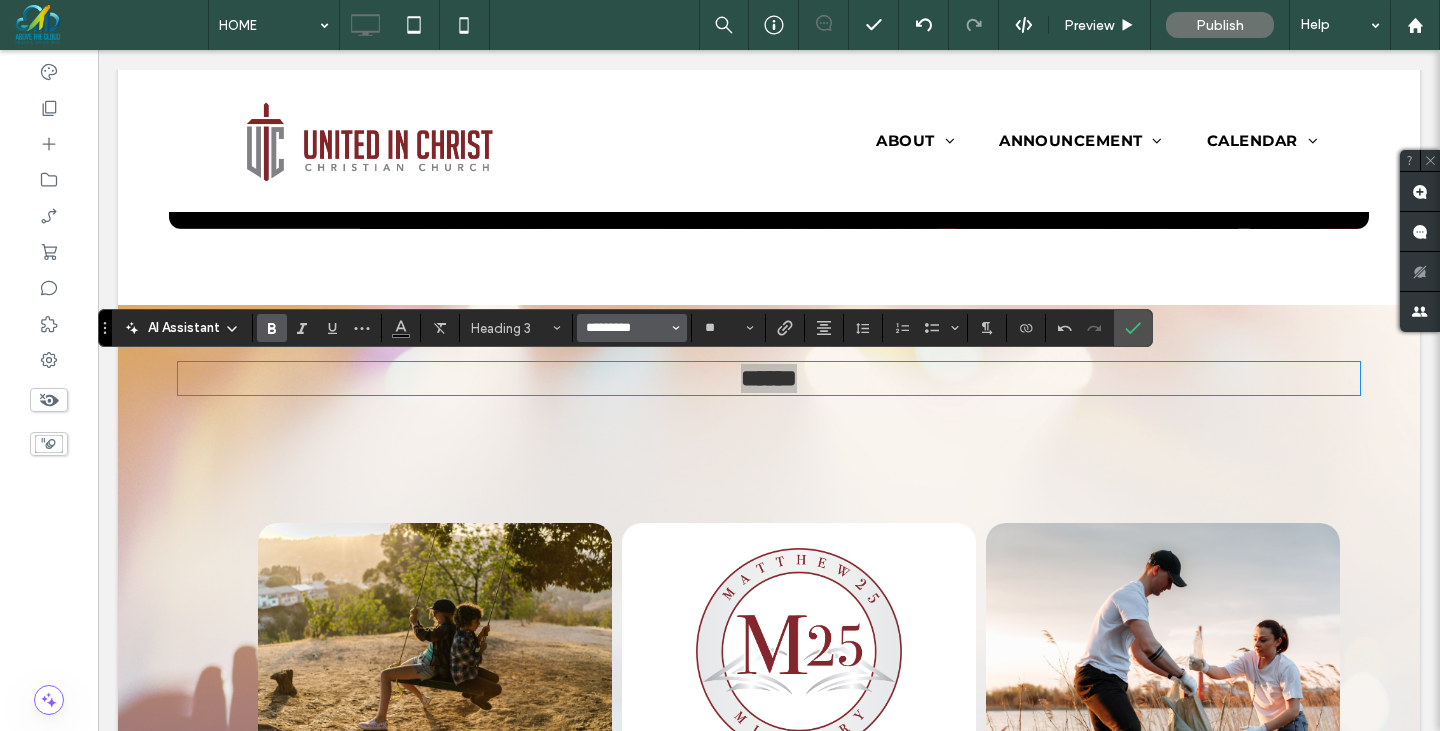 click on "*********" at bounding box center (626, 328) 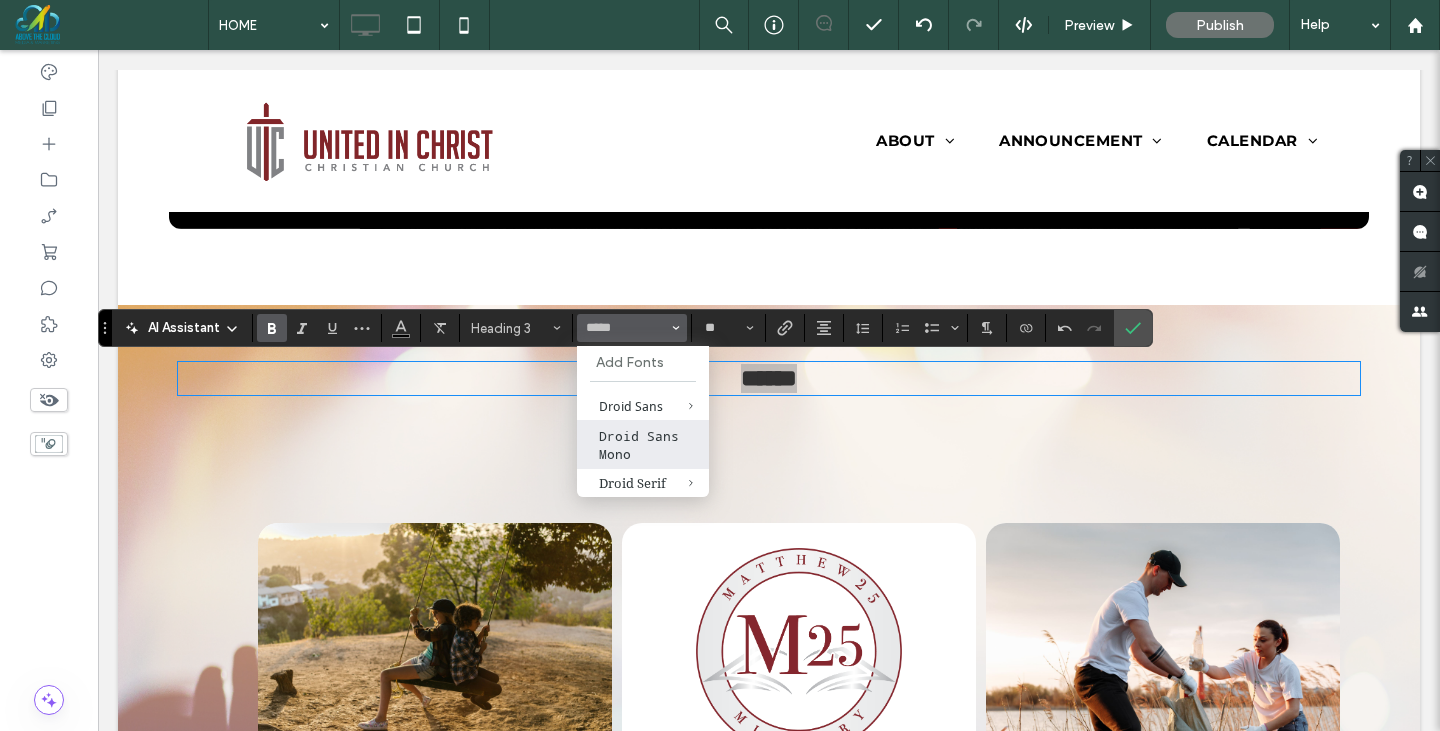 click on "Droid Sans Mono" at bounding box center [643, 444] 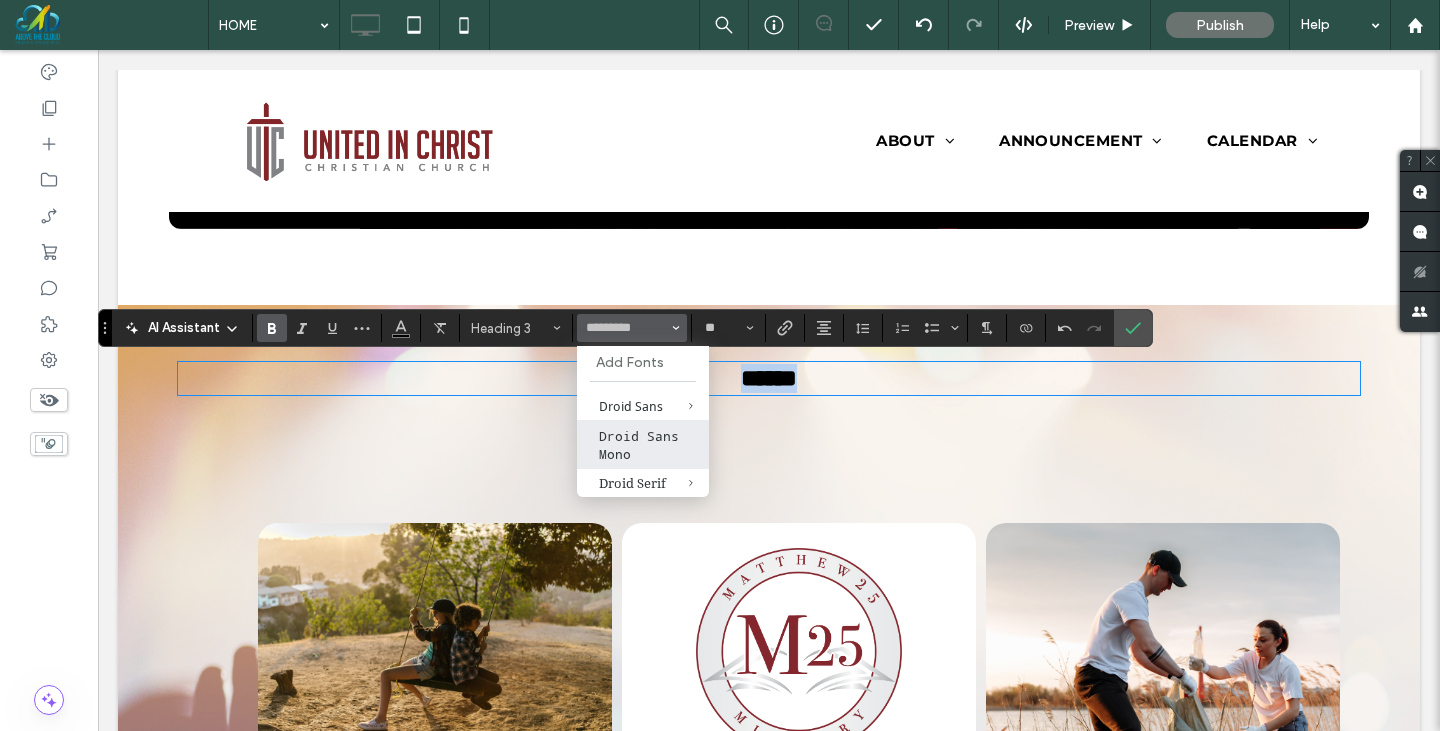 type on "**********" 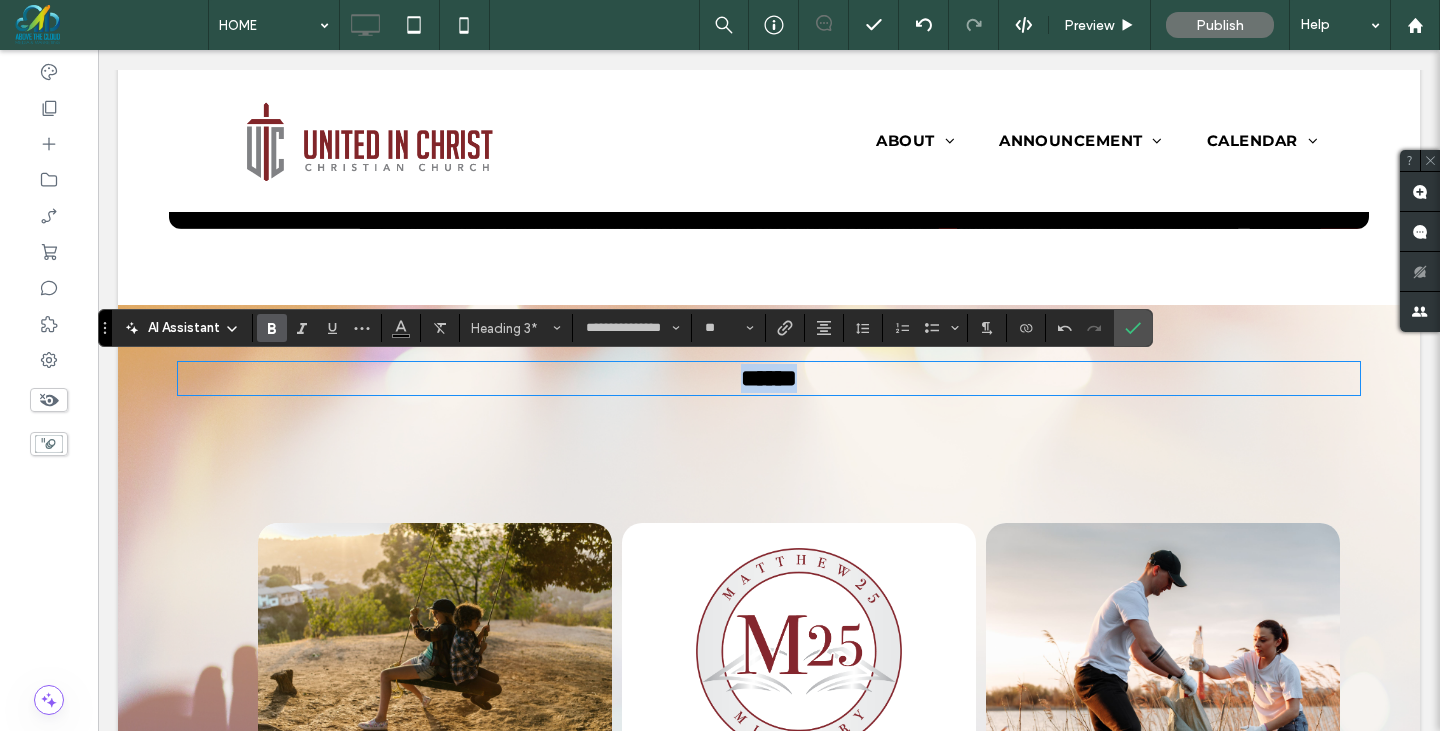click on "******" at bounding box center (769, 378) 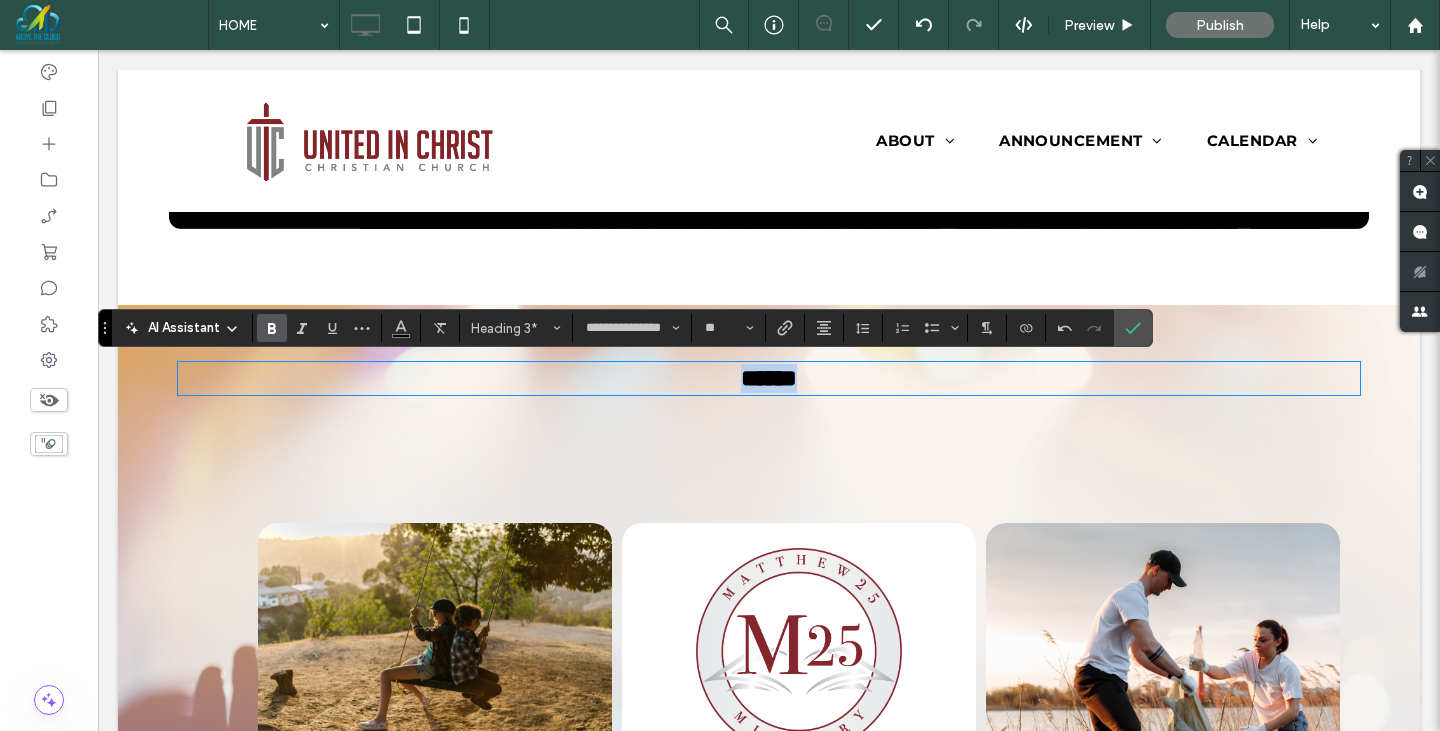 click on "******" at bounding box center [769, 378] 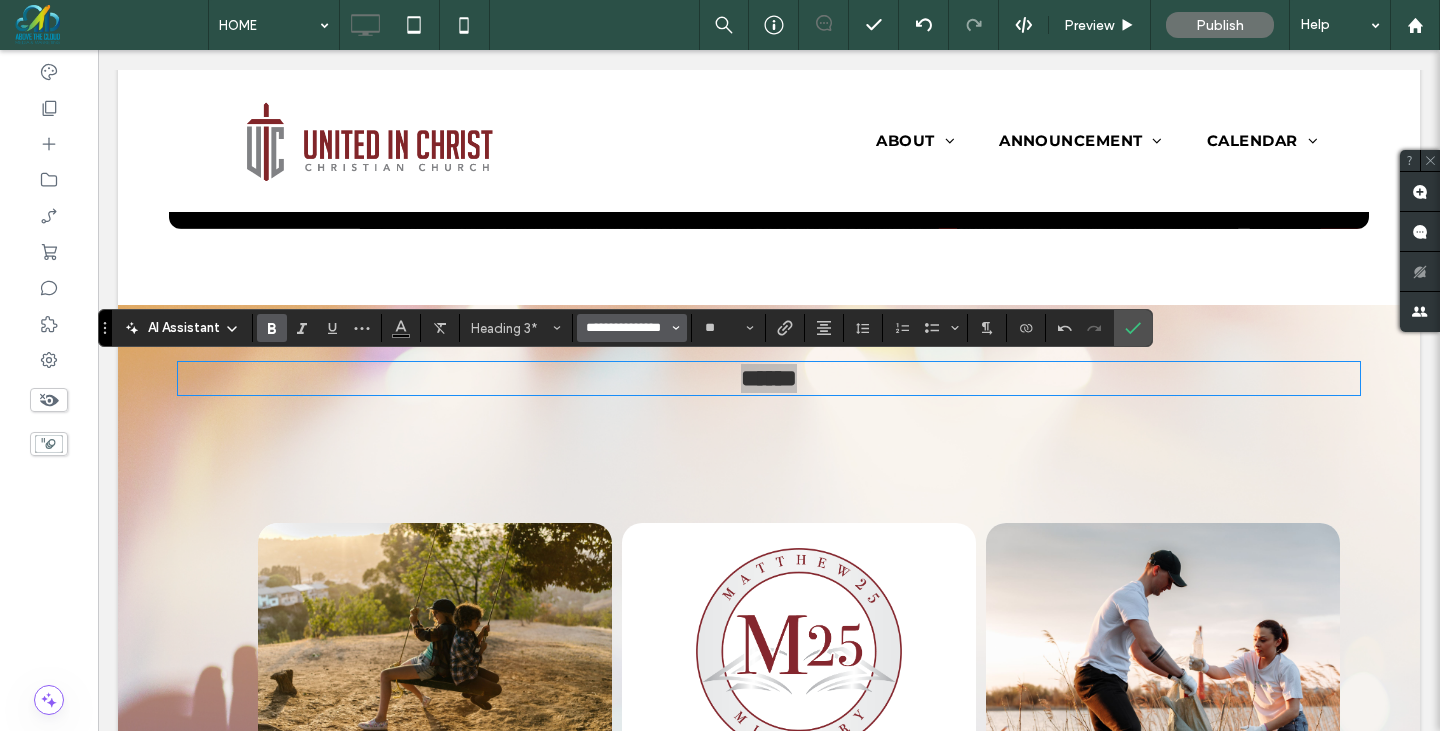 click on "**********" at bounding box center [626, 328] 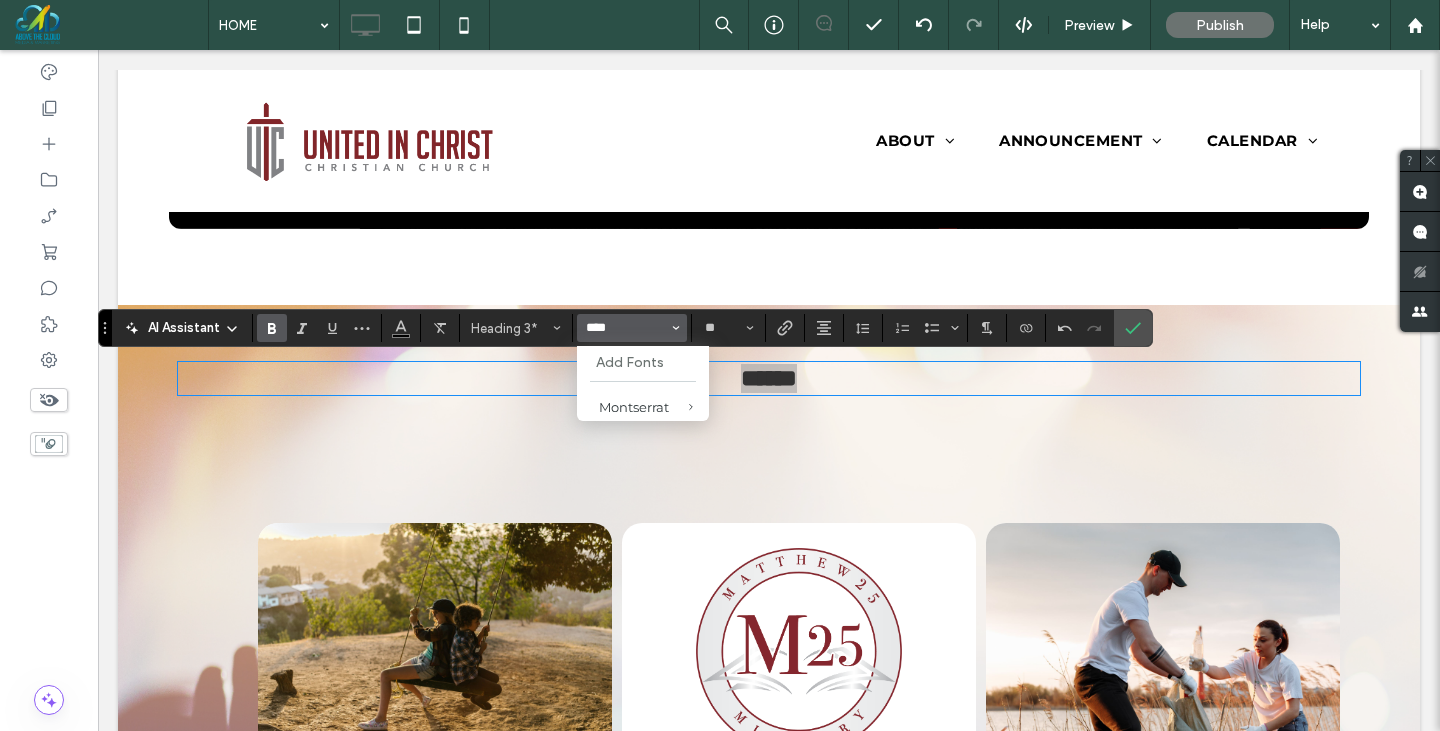 type on "****" 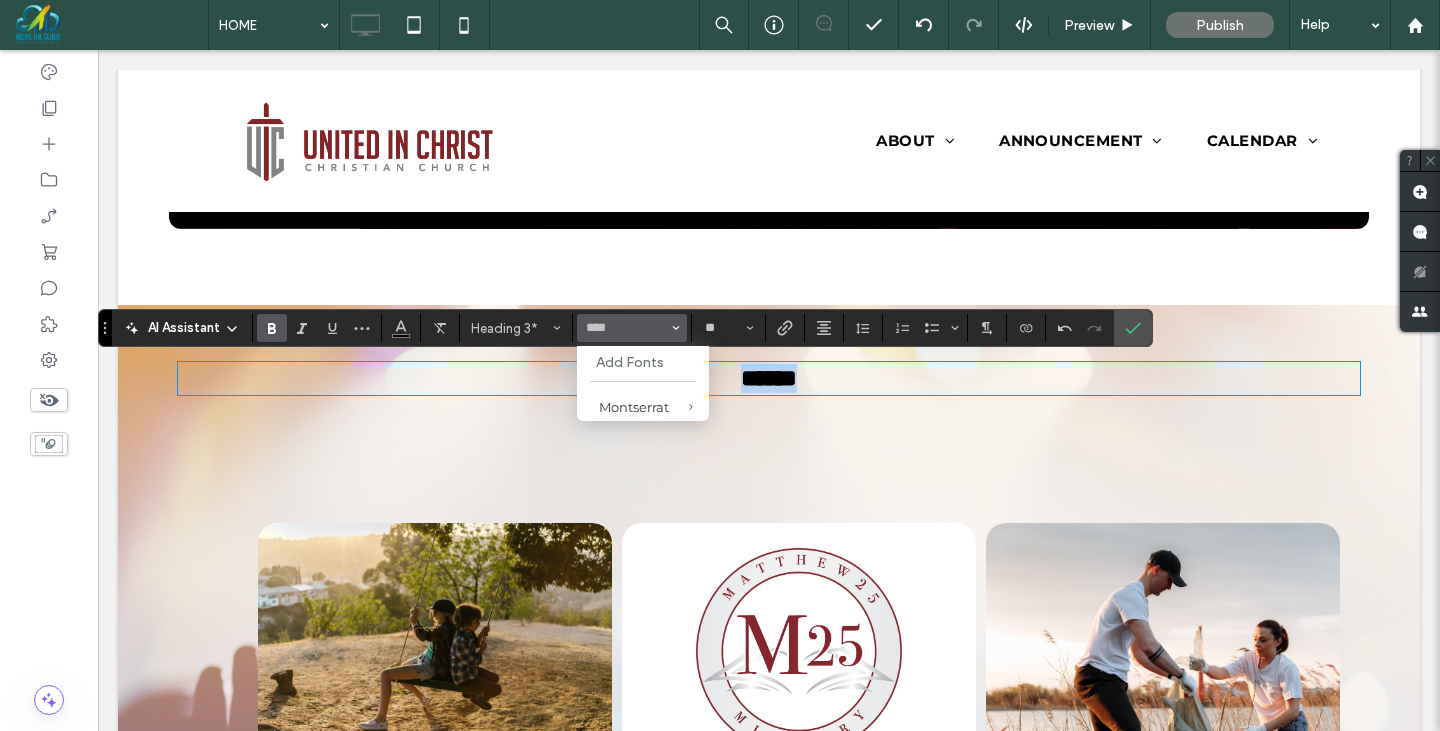 type 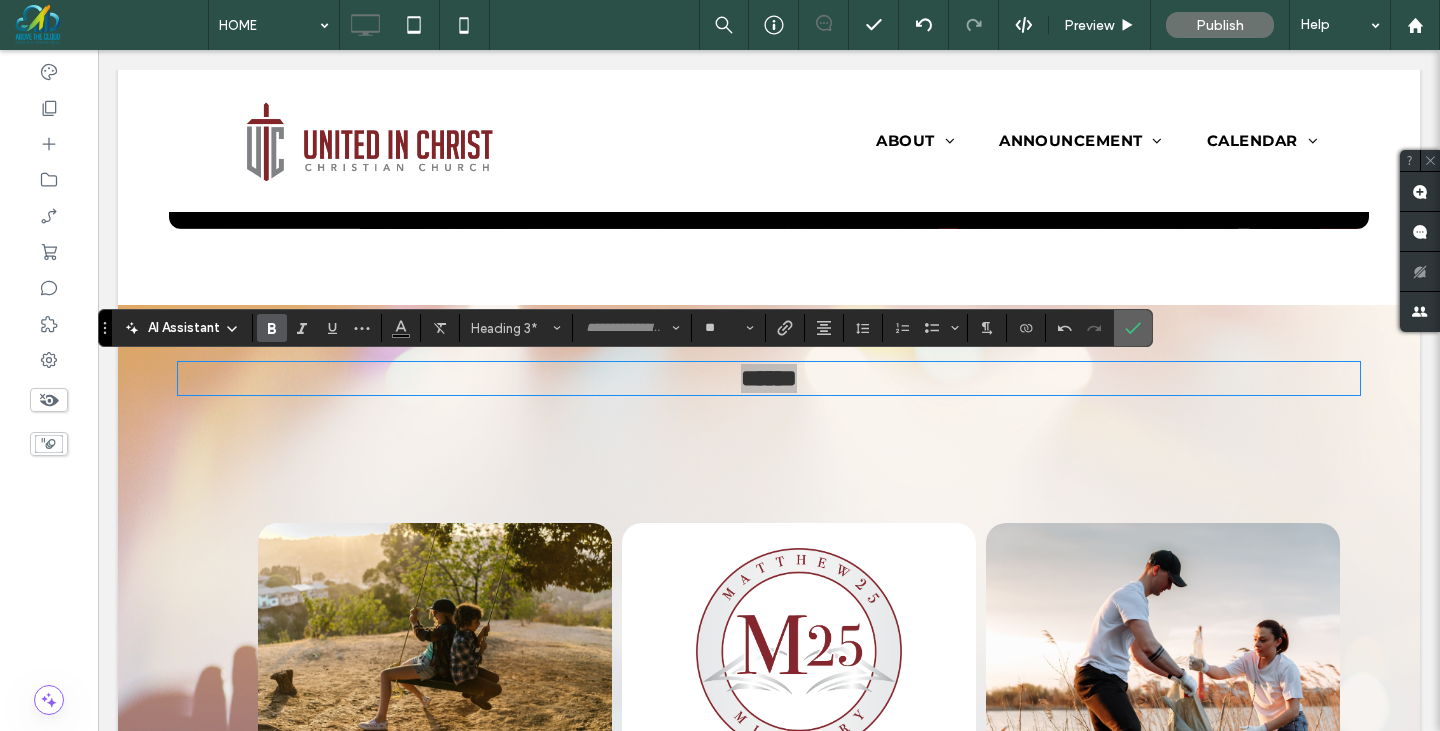 click 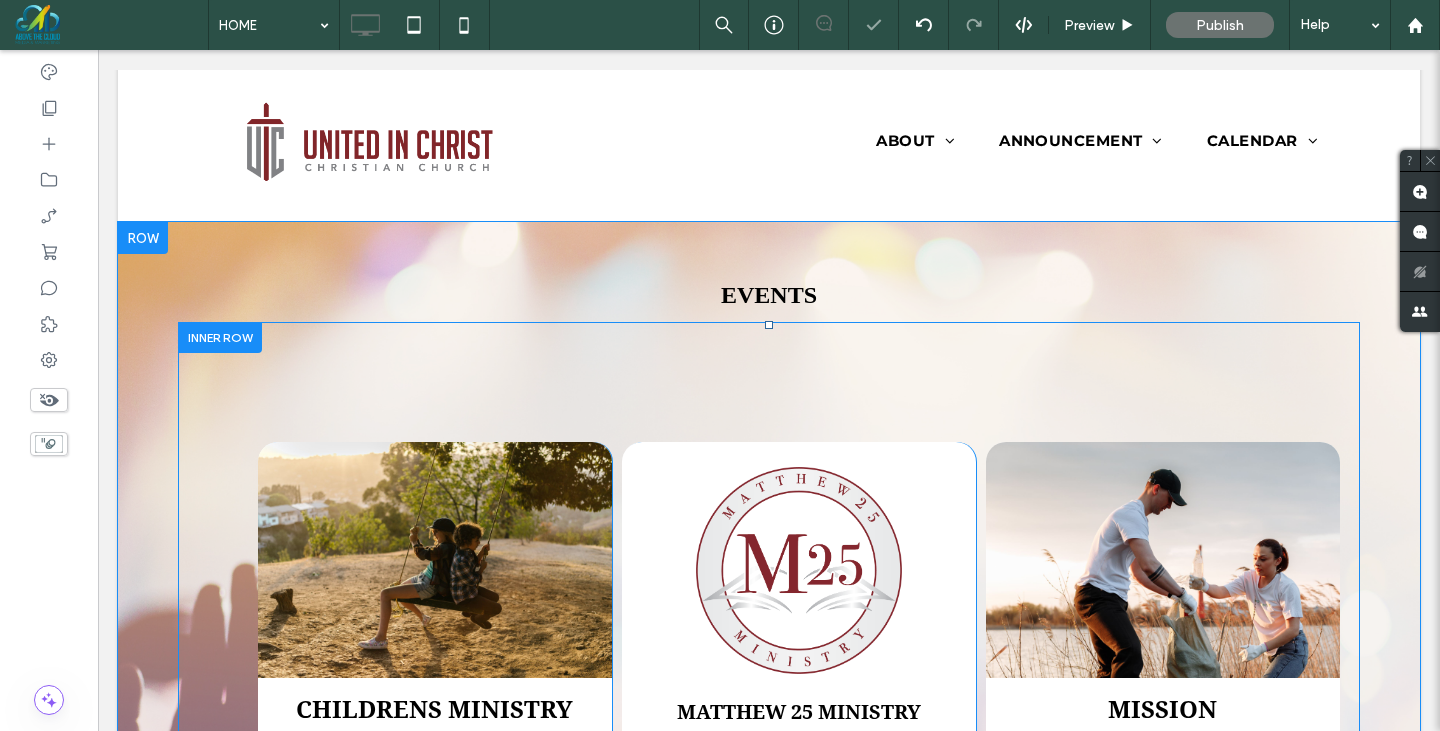 scroll, scrollTop: 3828, scrollLeft: 0, axis: vertical 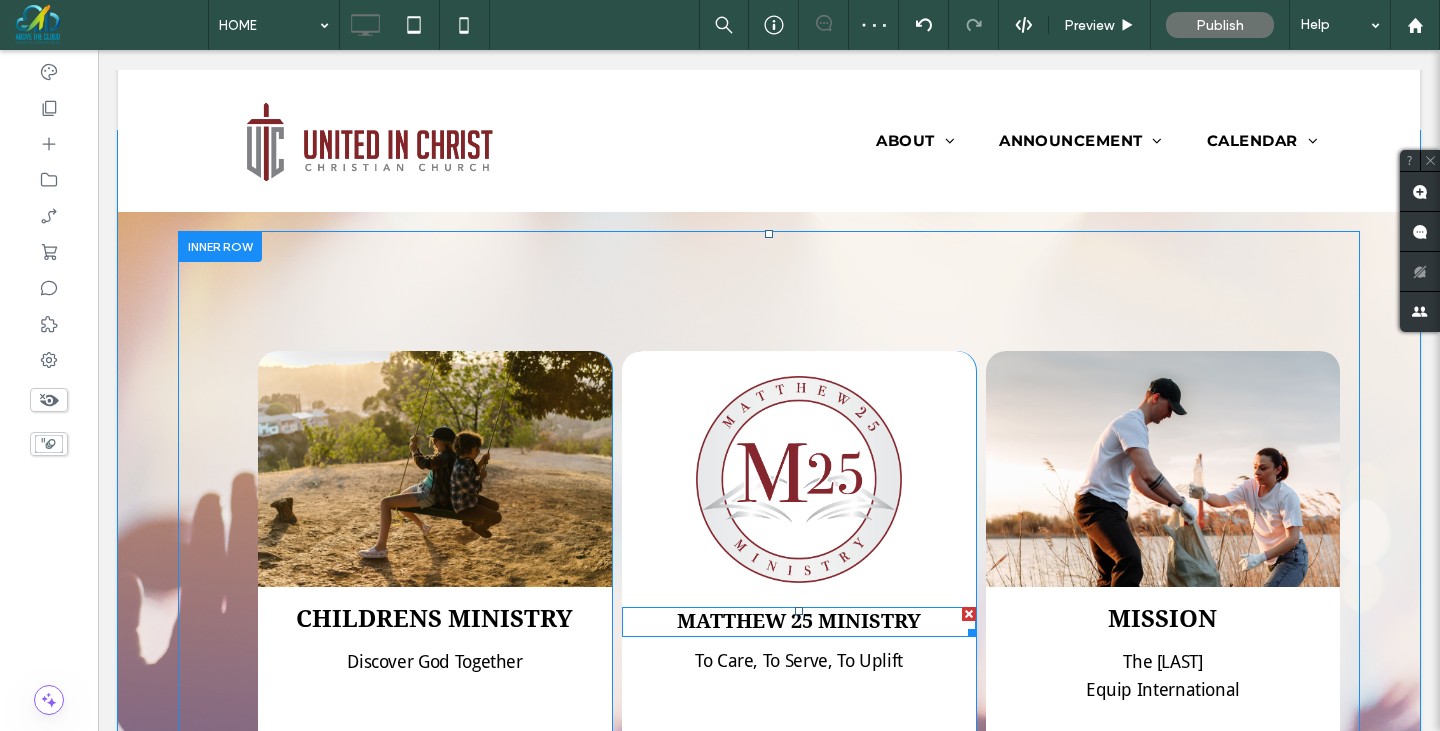 click on "matthew 25 ministry" at bounding box center [799, 621] 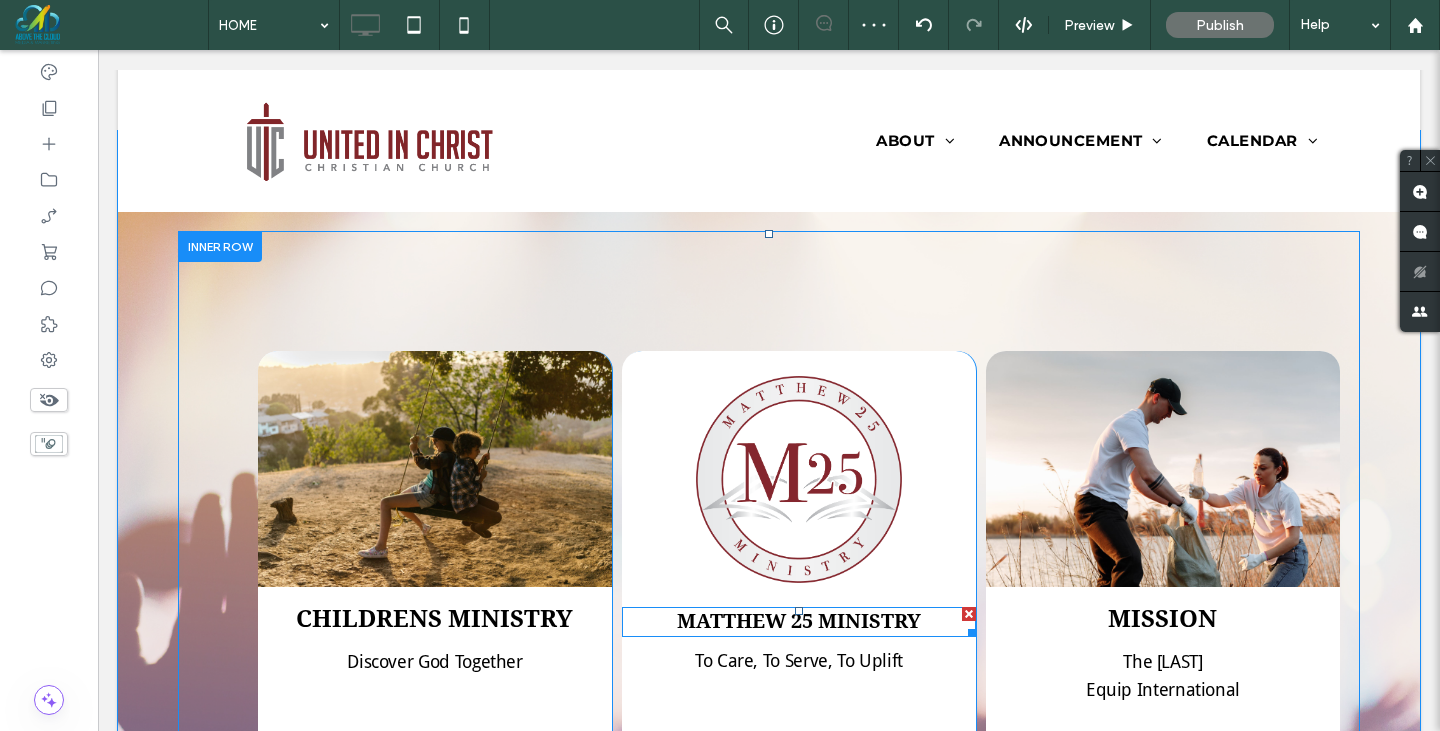 type on "**********" 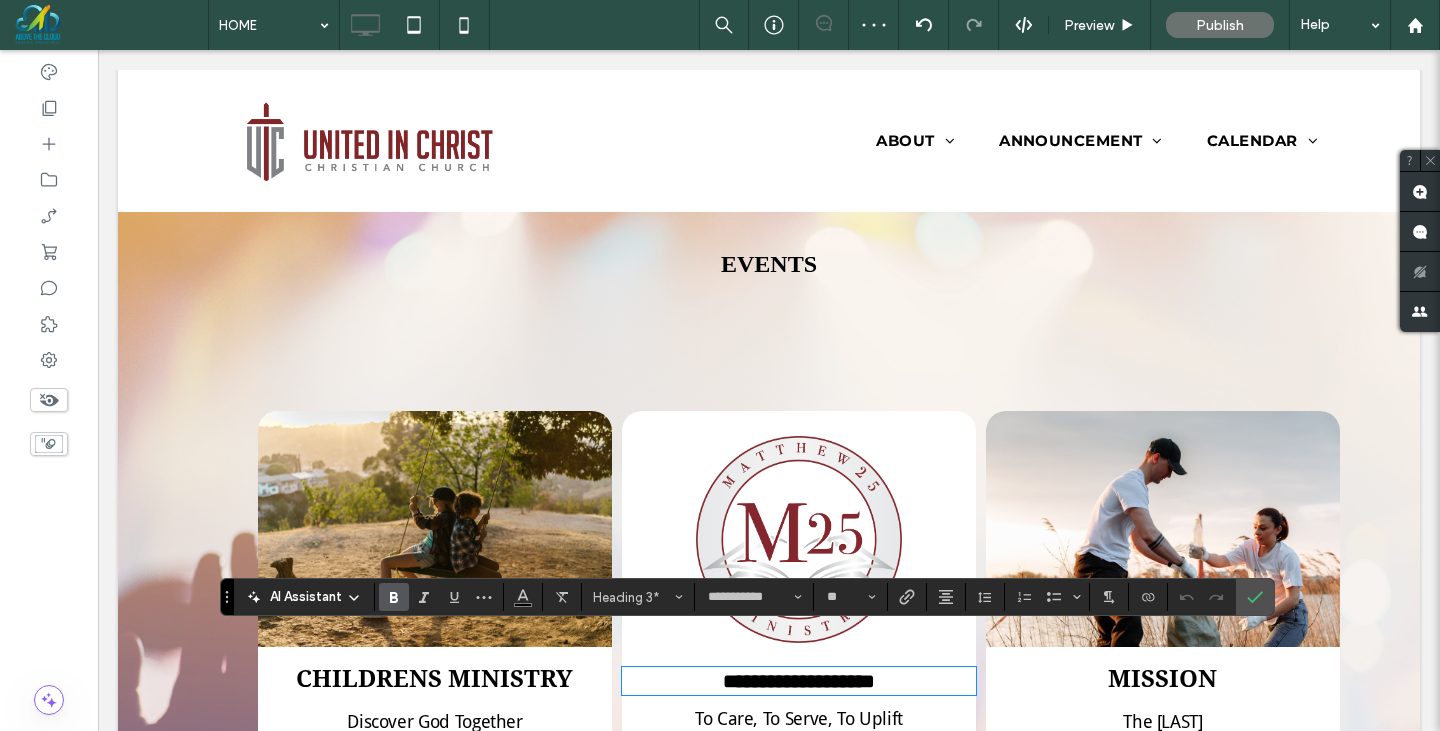 scroll, scrollTop: 3715, scrollLeft: 0, axis: vertical 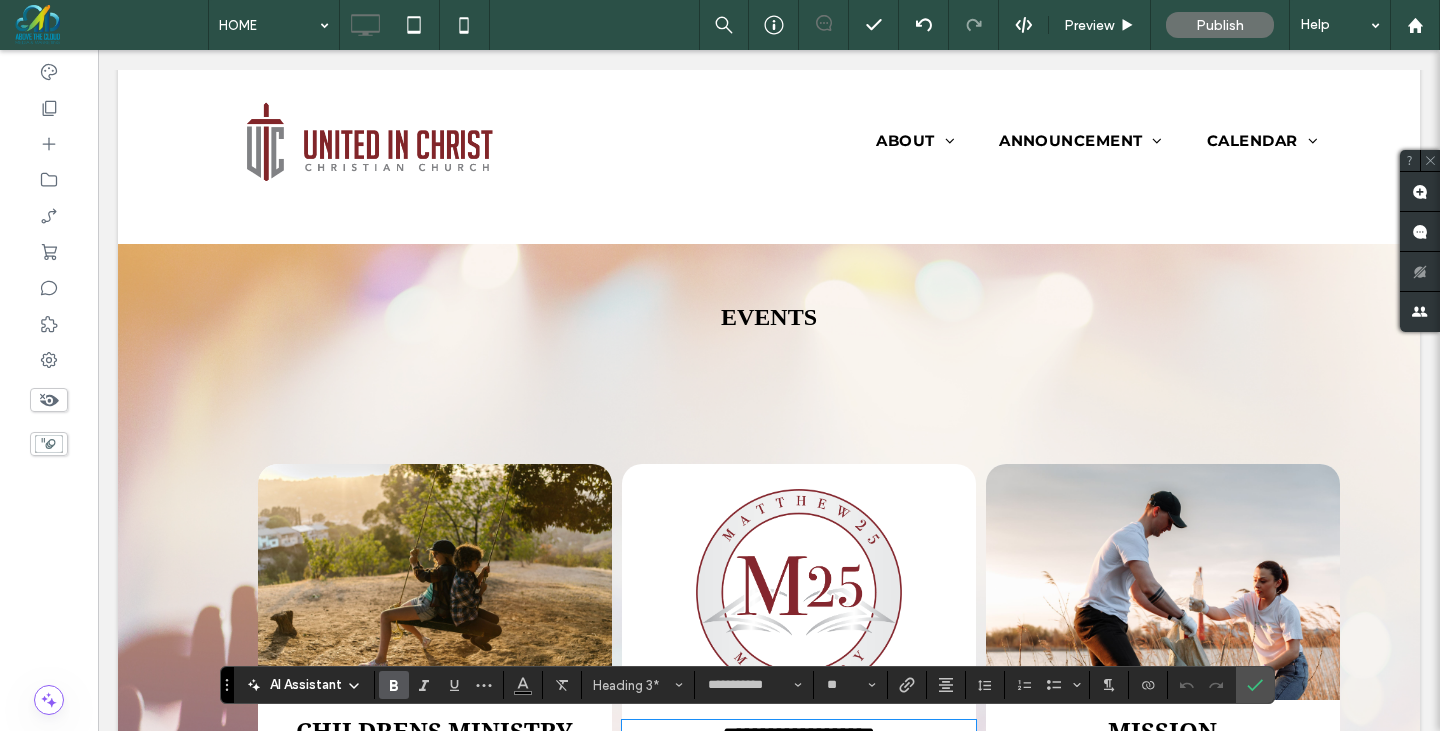 click on "Events" at bounding box center (769, 317) 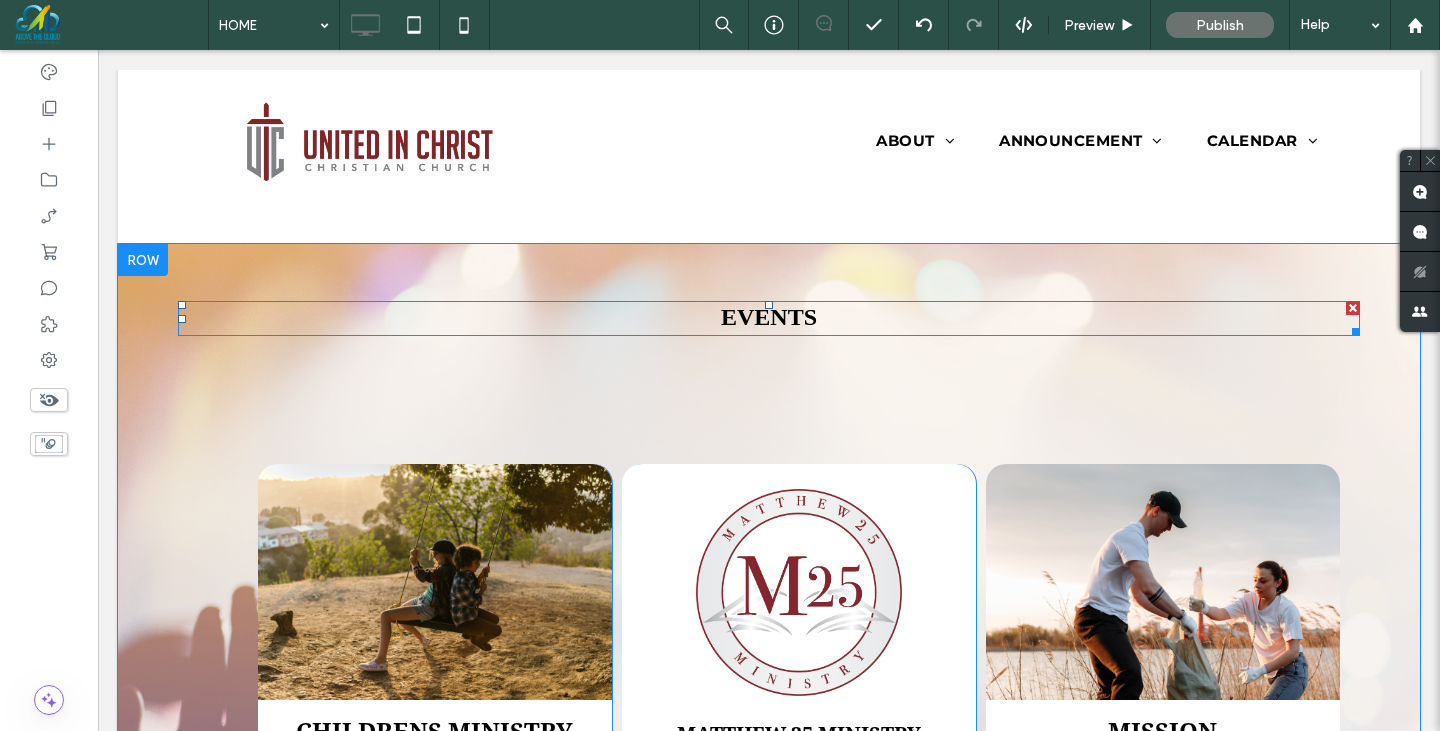 click on "Events" at bounding box center [769, 317] 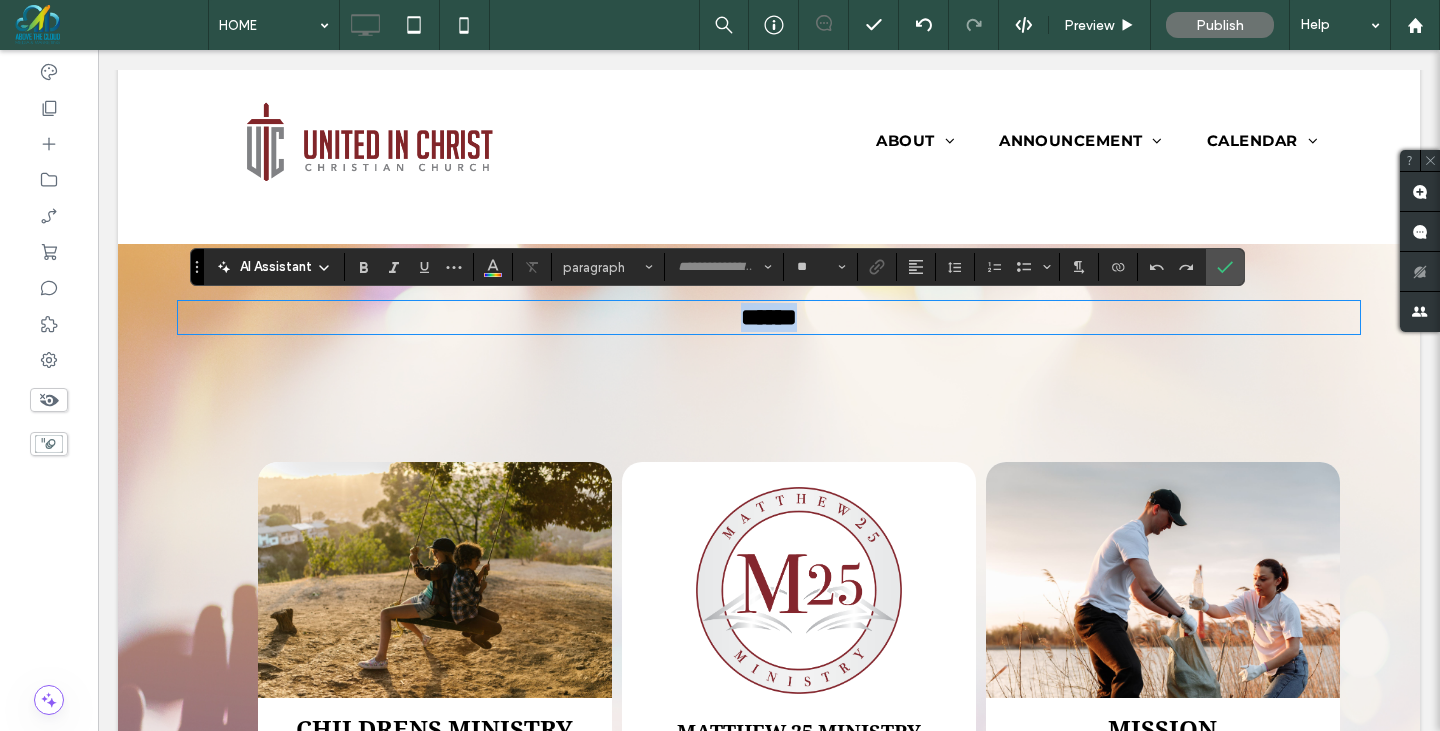 click on "******" at bounding box center [769, 317] 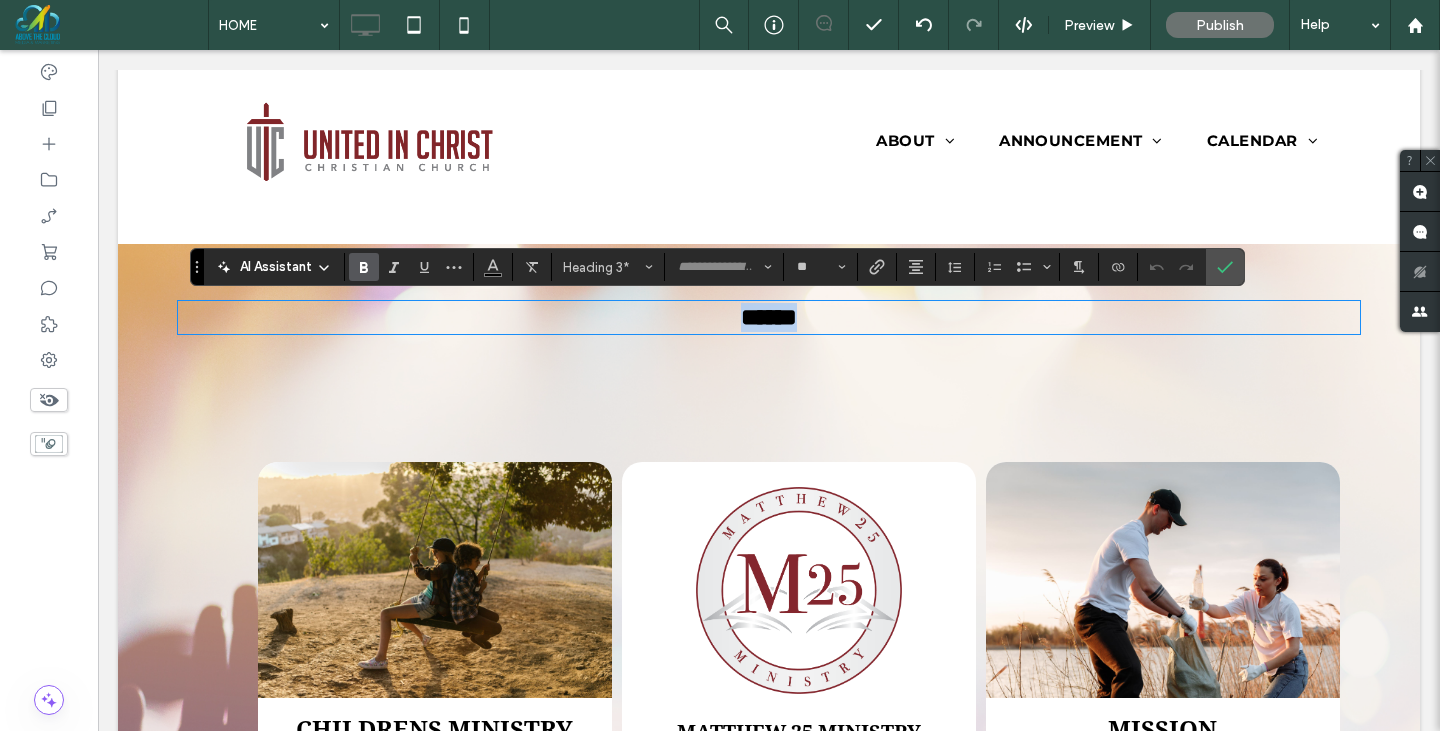 click on "******" at bounding box center [769, 317] 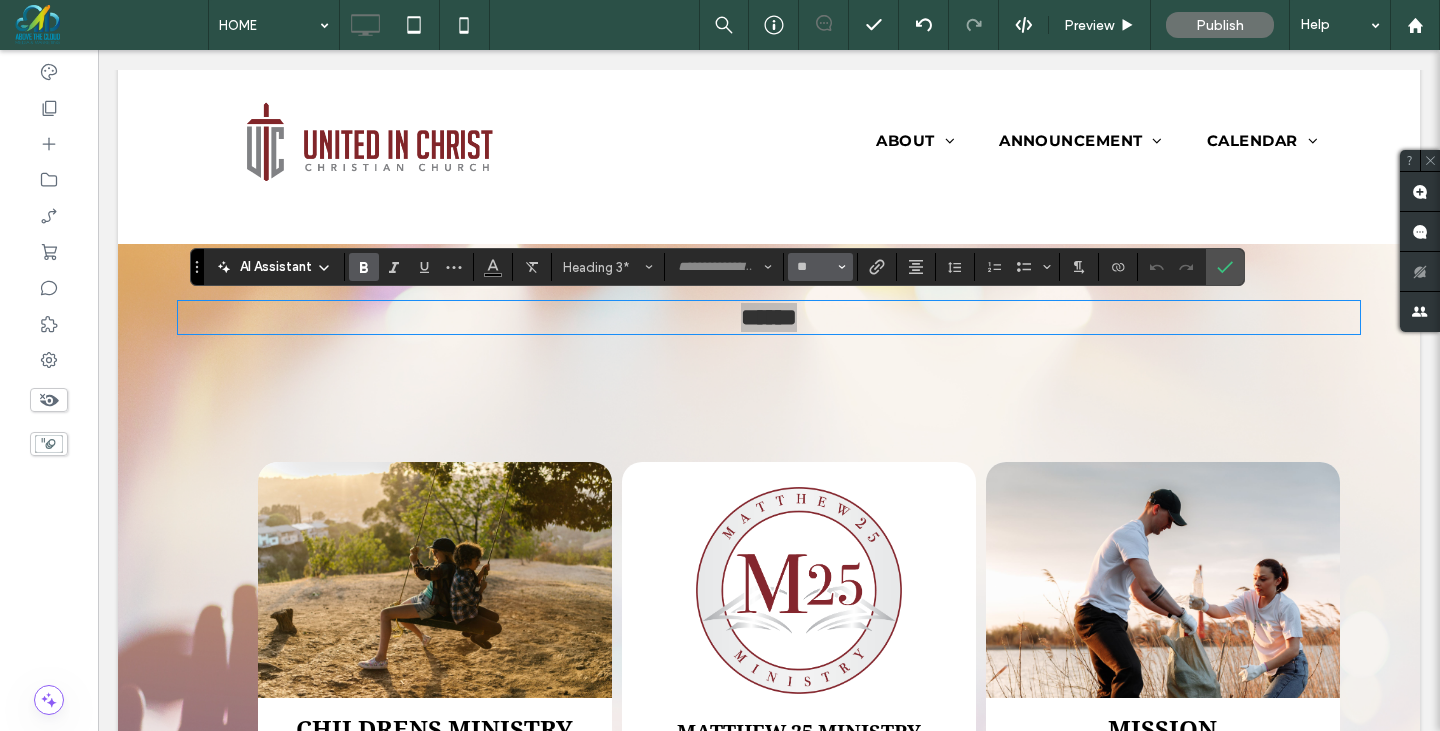 click on "**" at bounding box center (820, 267) 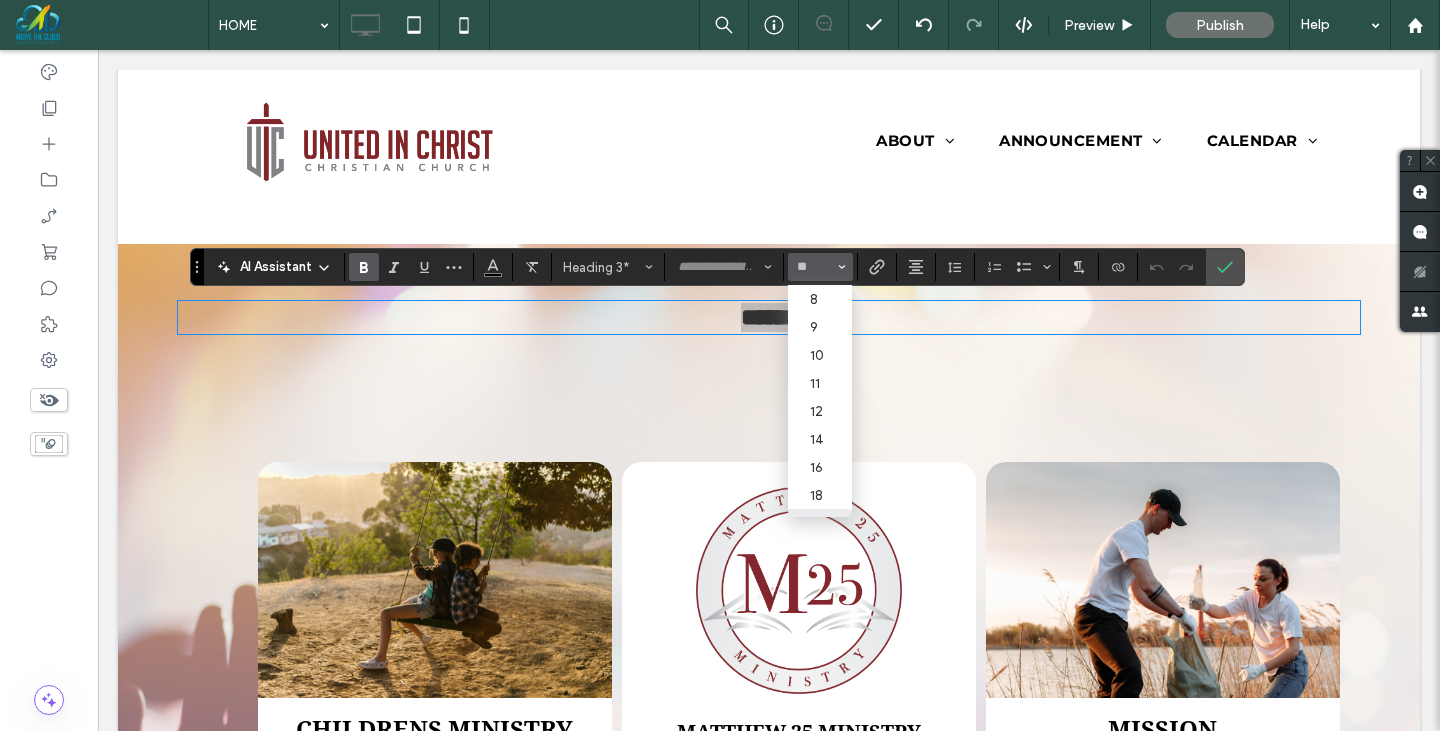 scroll, scrollTop: 142, scrollLeft: 0, axis: vertical 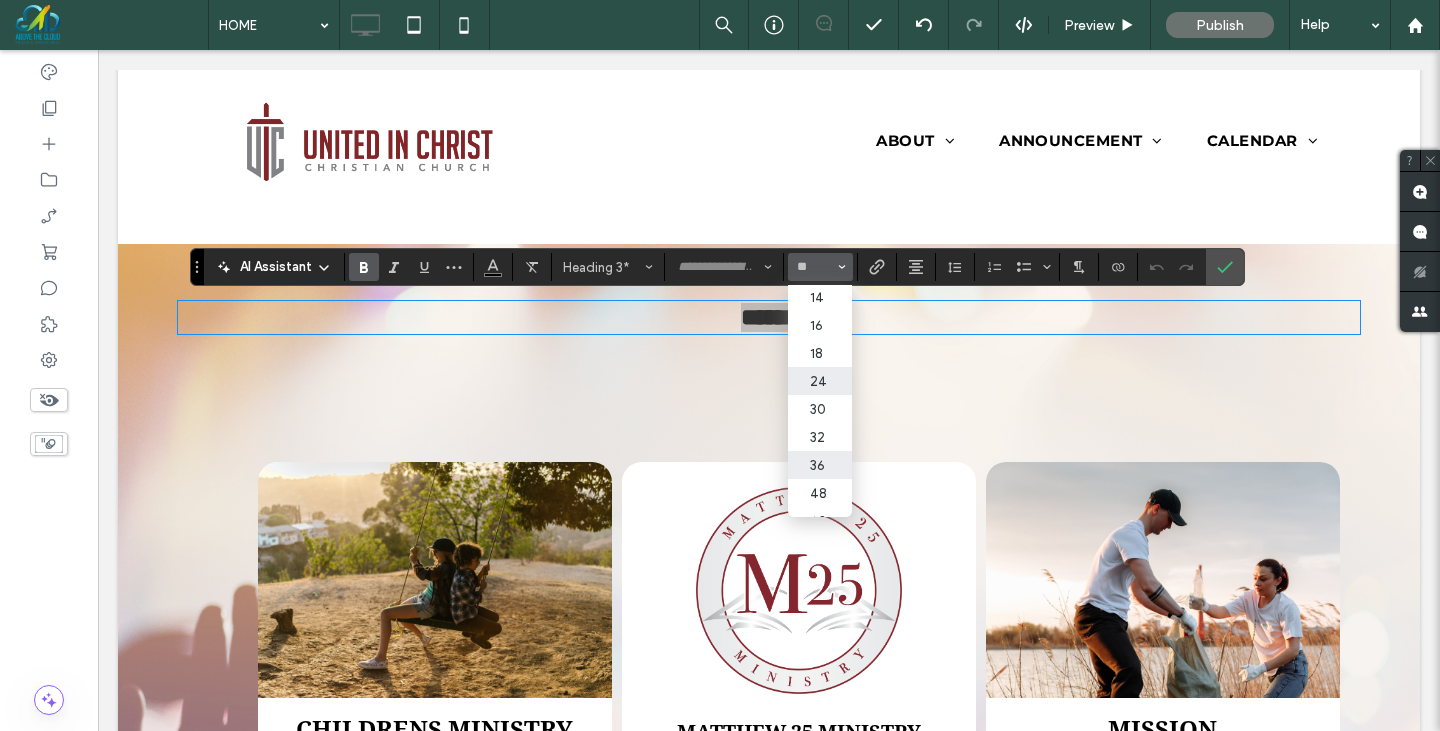 click on "36" at bounding box center [820, 465] 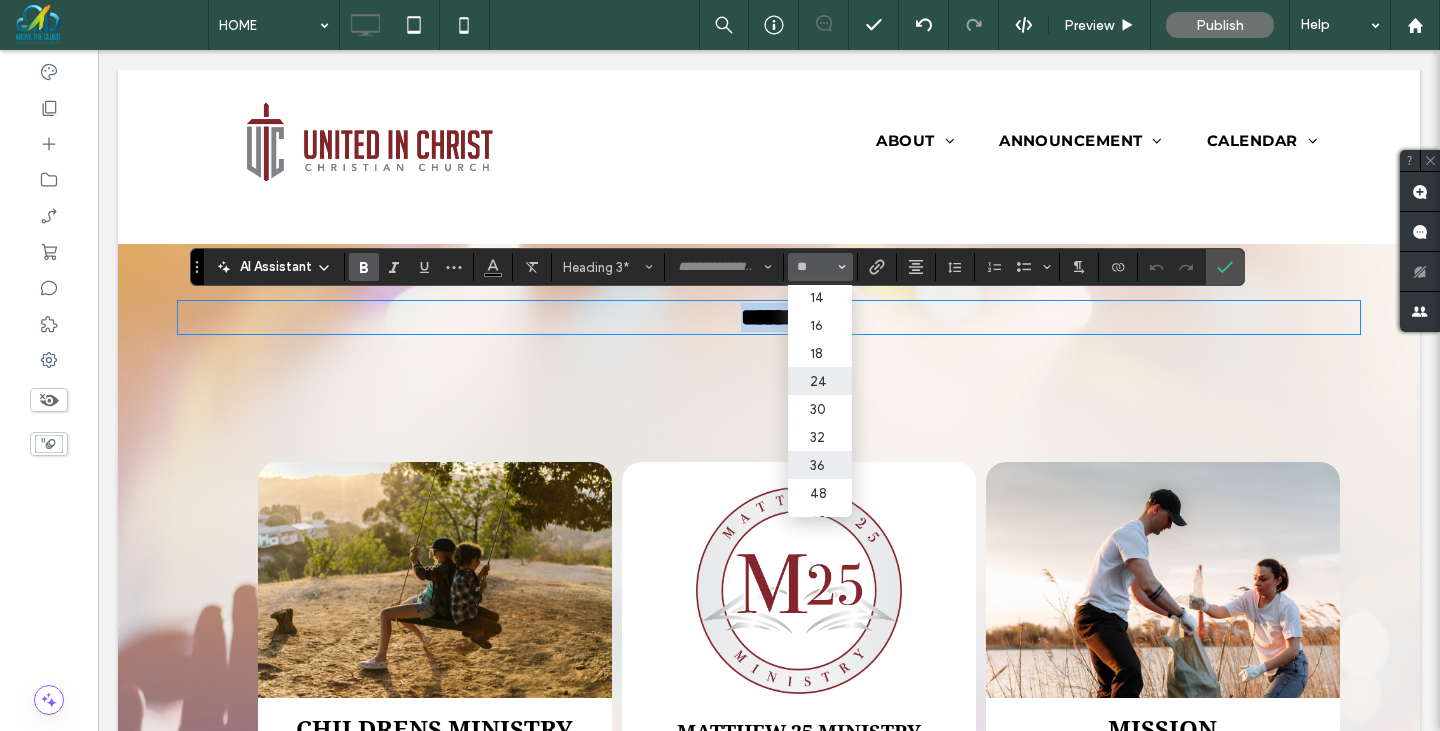 type on "**" 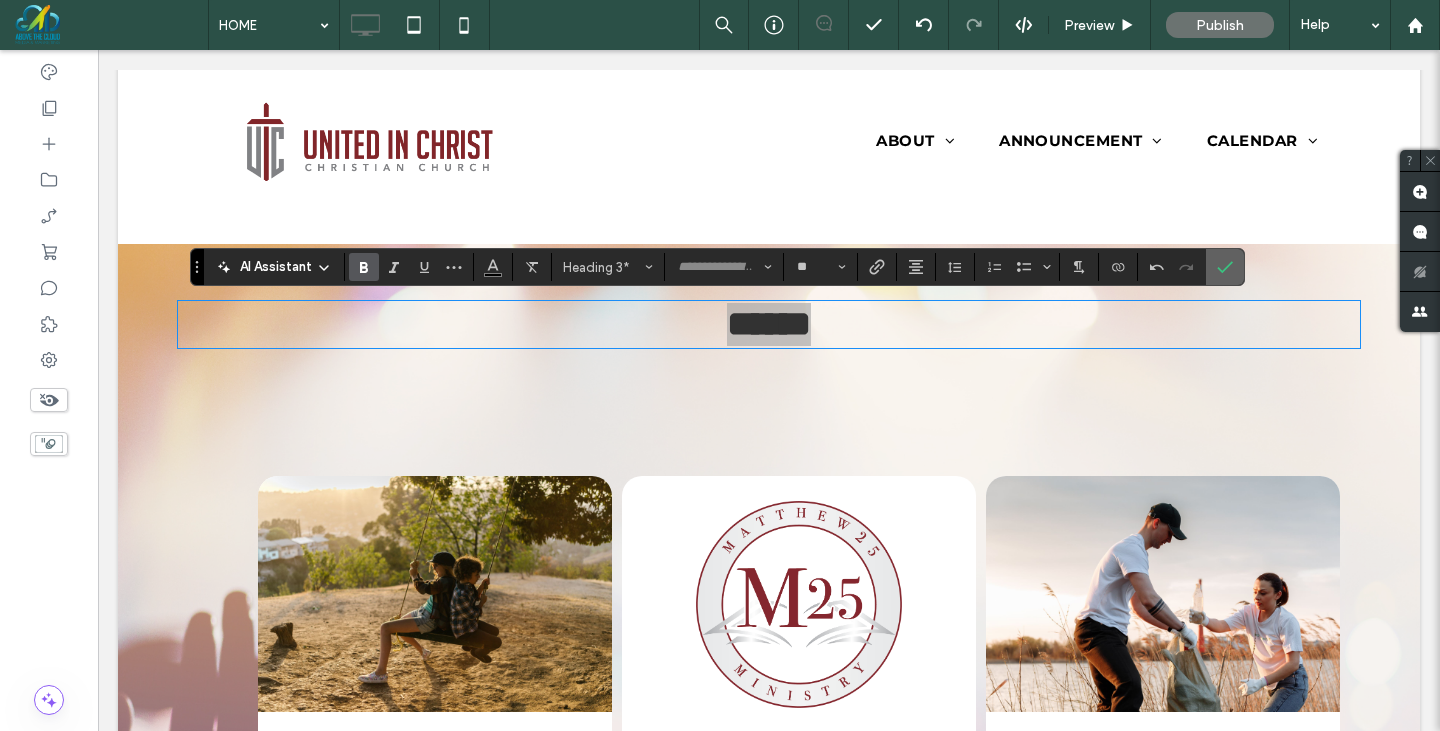 click 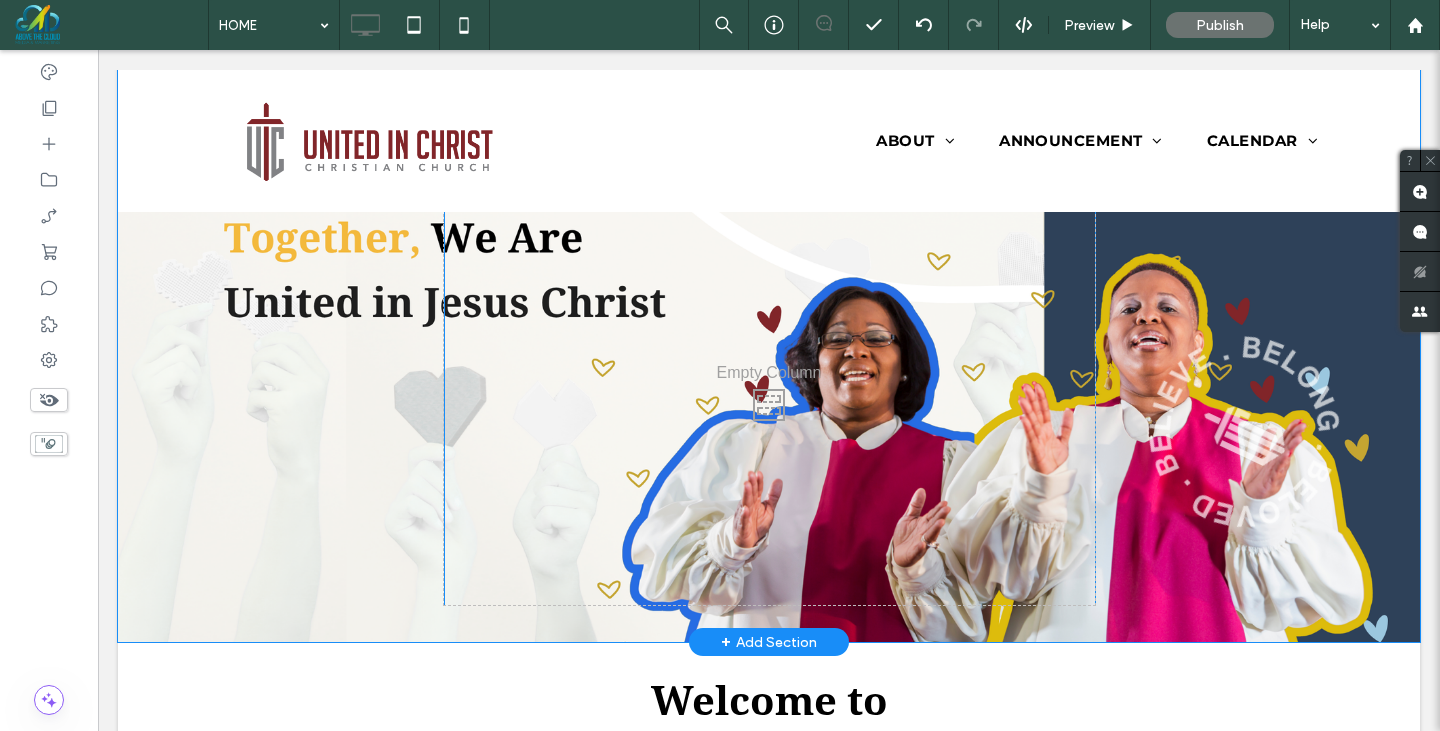scroll, scrollTop: 386, scrollLeft: 0, axis: vertical 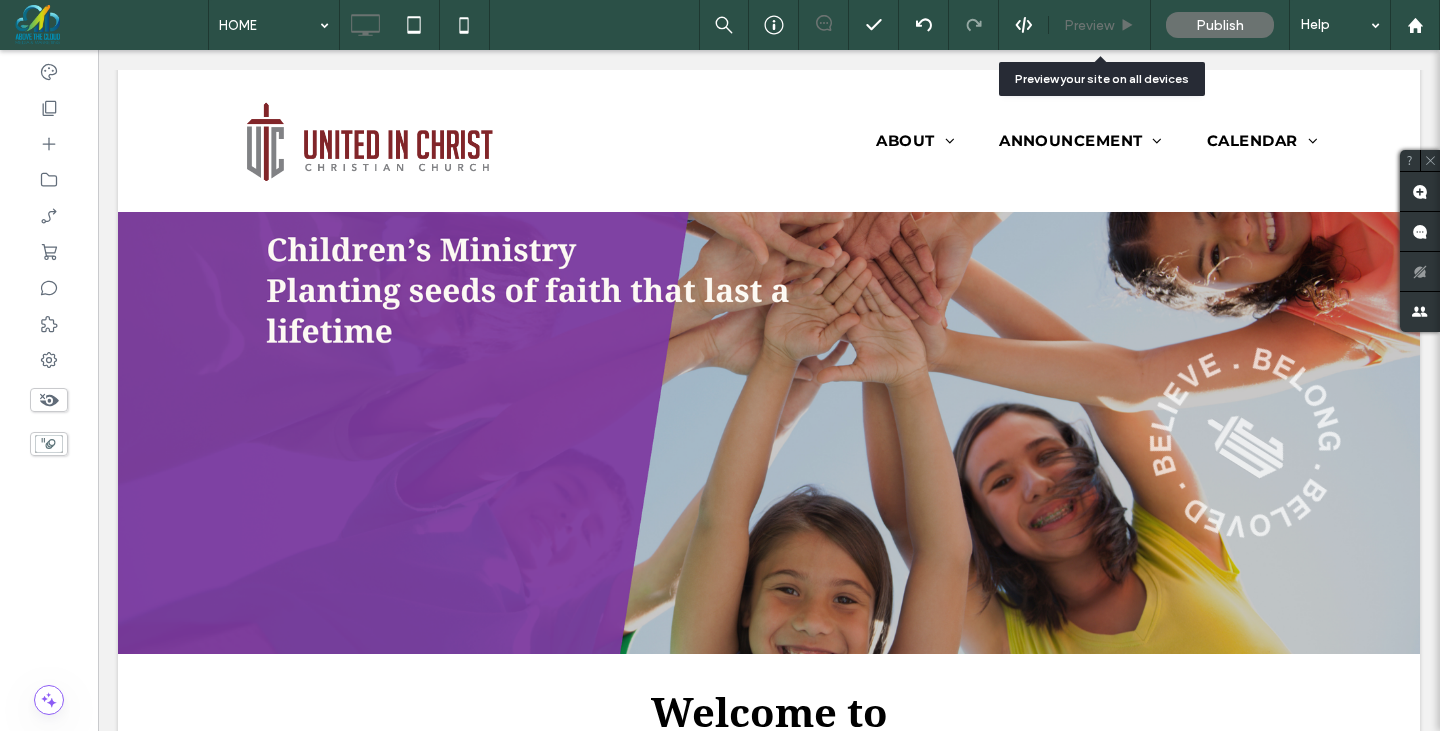 click on "Preview" at bounding box center [1099, 25] 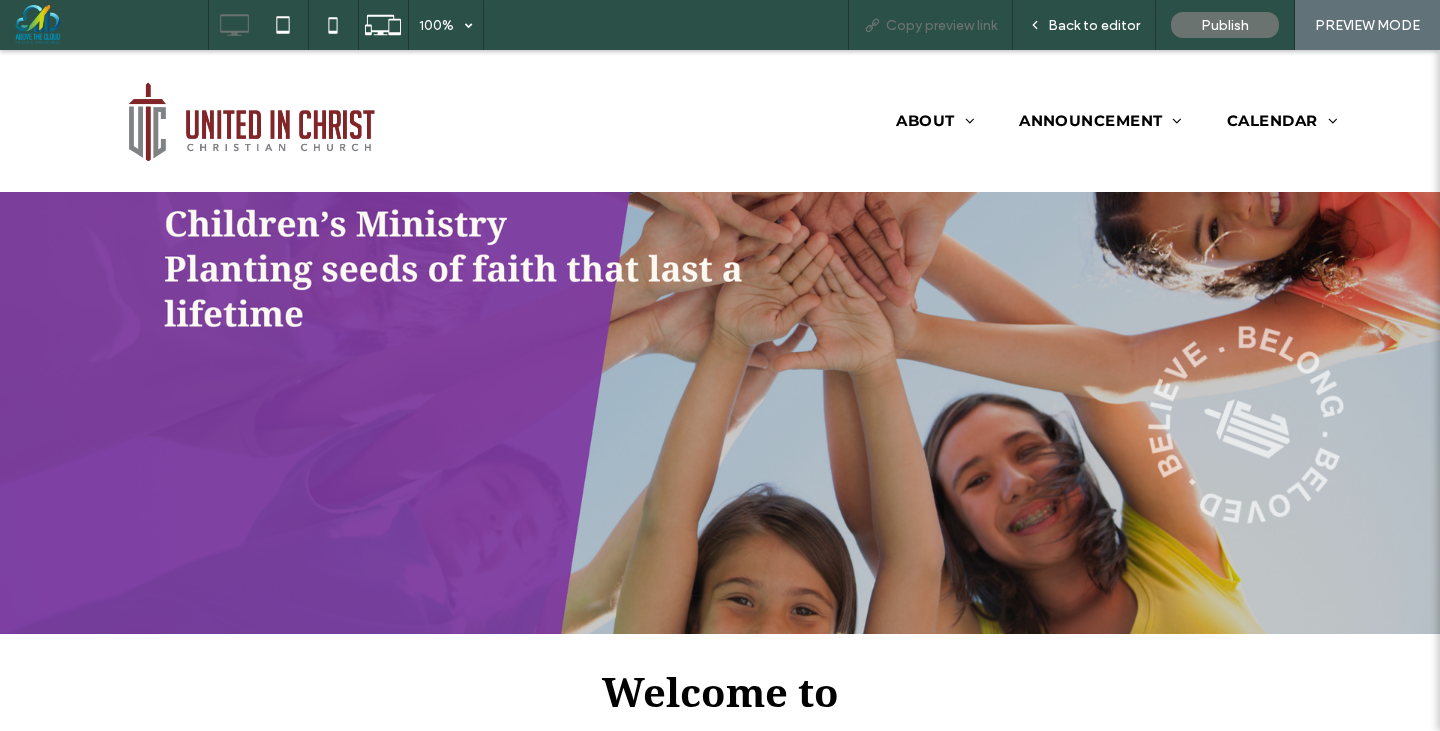 click on "Copy preview link" at bounding box center [930, 25] 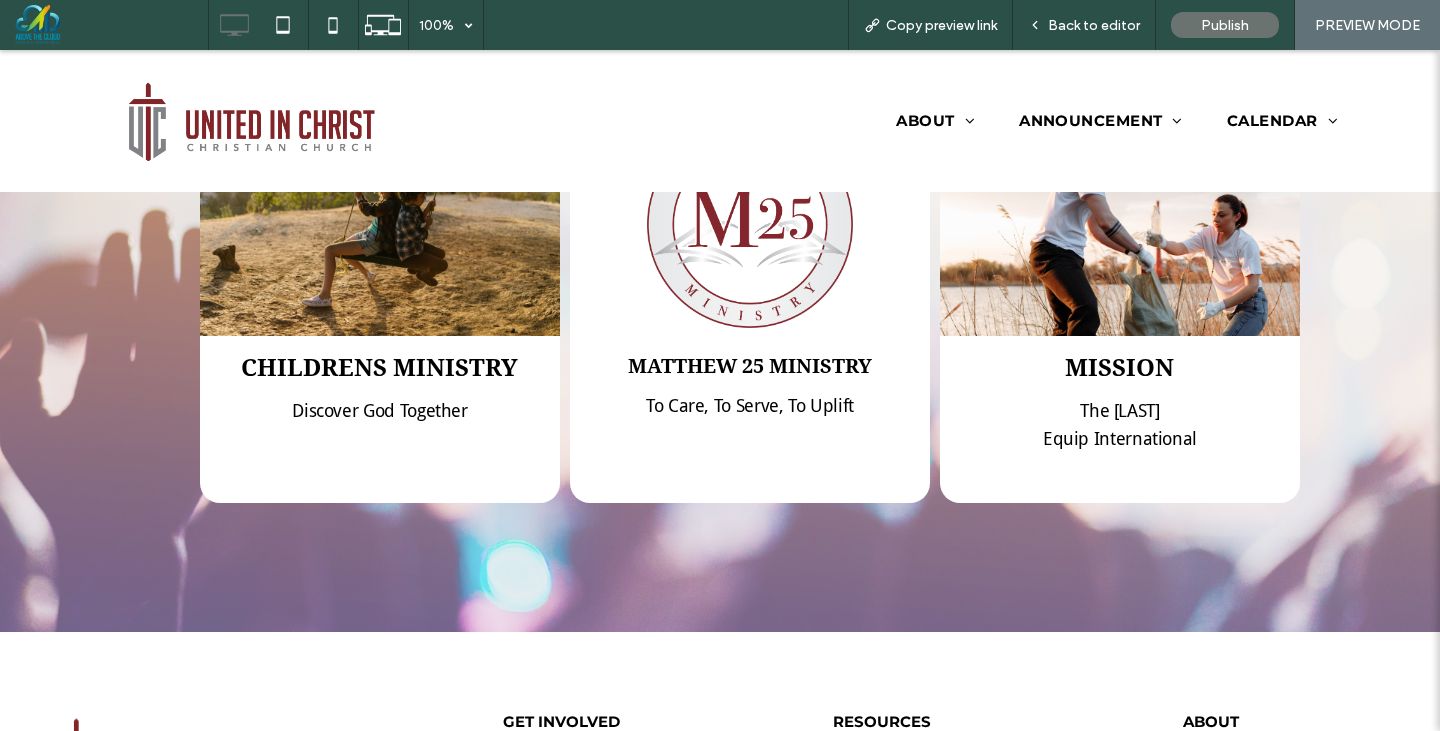 scroll, scrollTop: 4445, scrollLeft: 0, axis: vertical 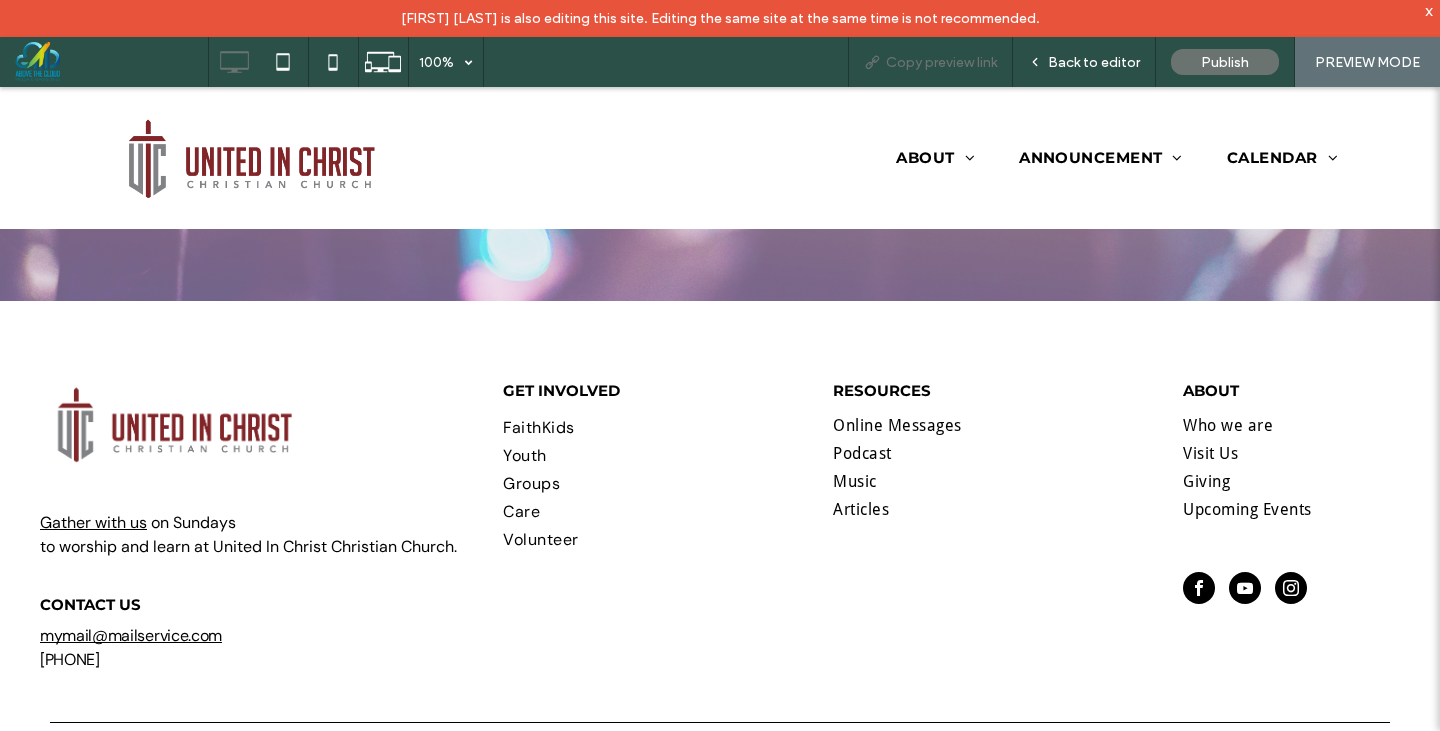 click on "Copy preview link" at bounding box center [941, 62] 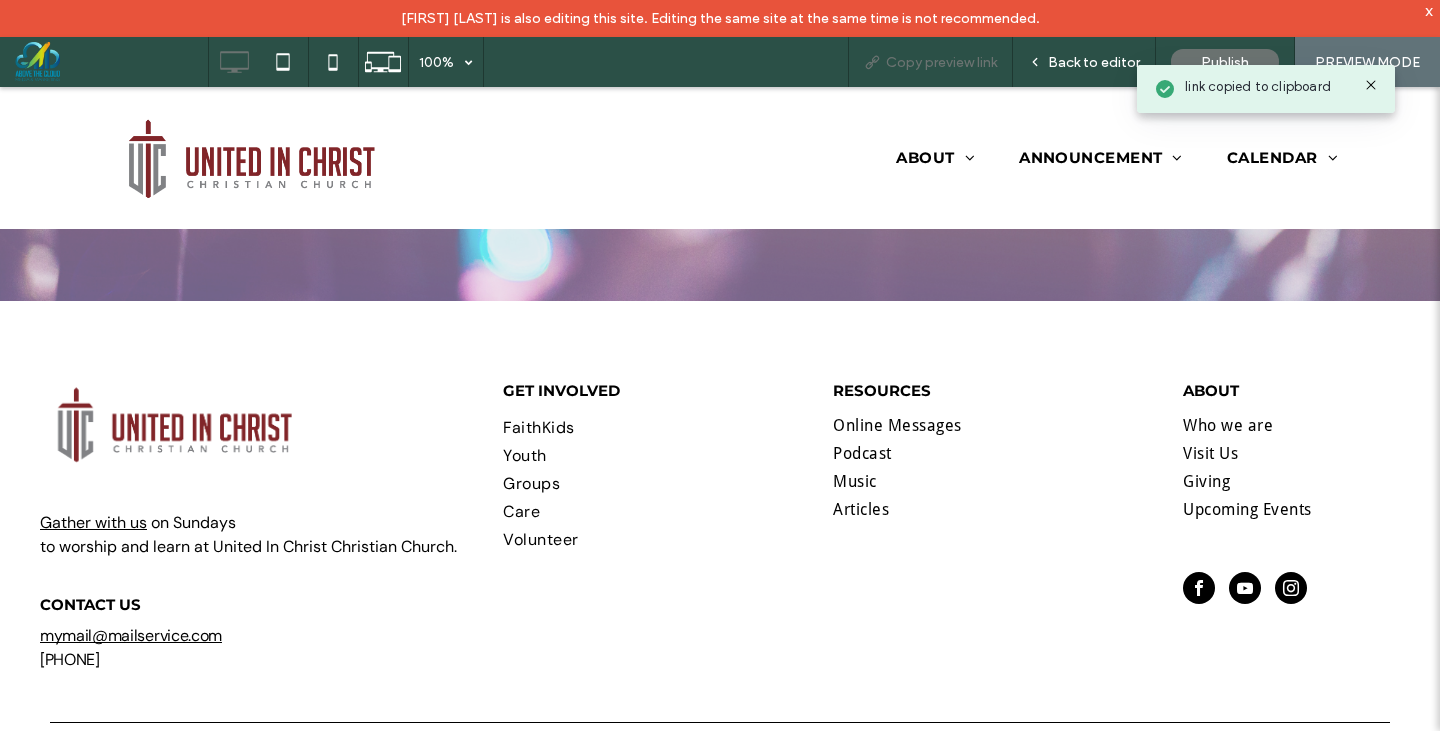 click on "Copy preview link" at bounding box center (941, 62) 